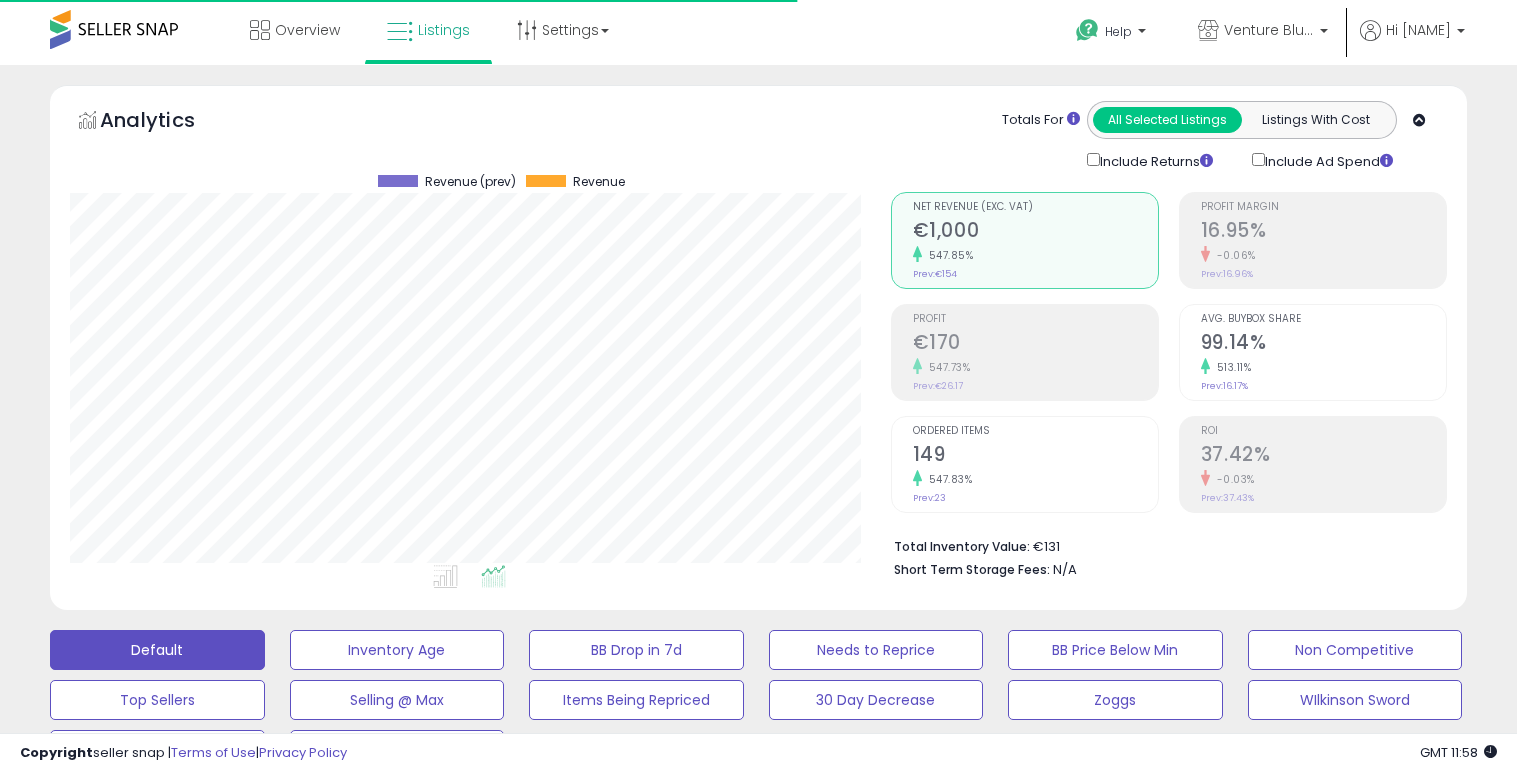scroll, scrollTop: 598, scrollLeft: 0, axis: vertical 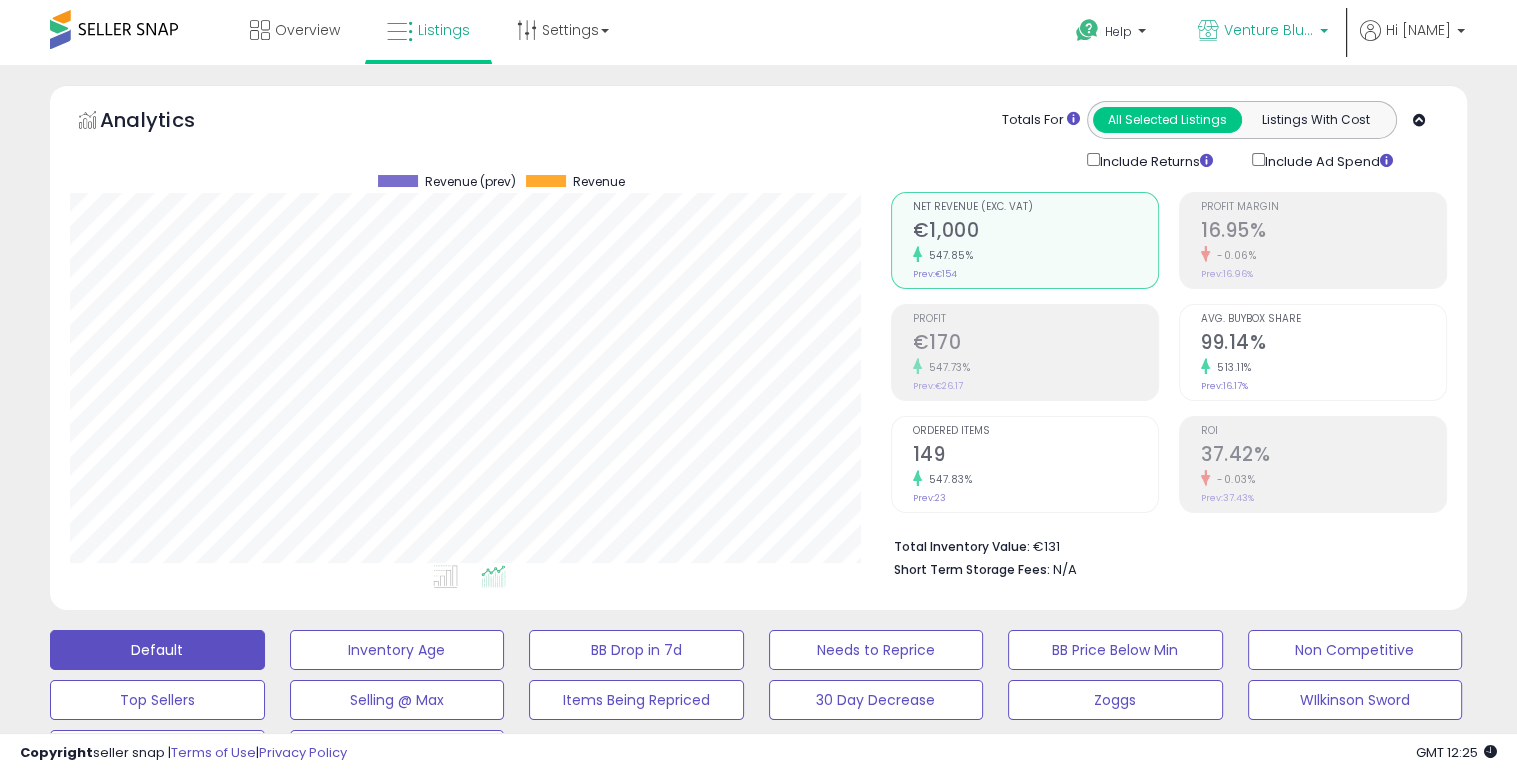 click on "Venture Blue DE" at bounding box center (1269, 30) 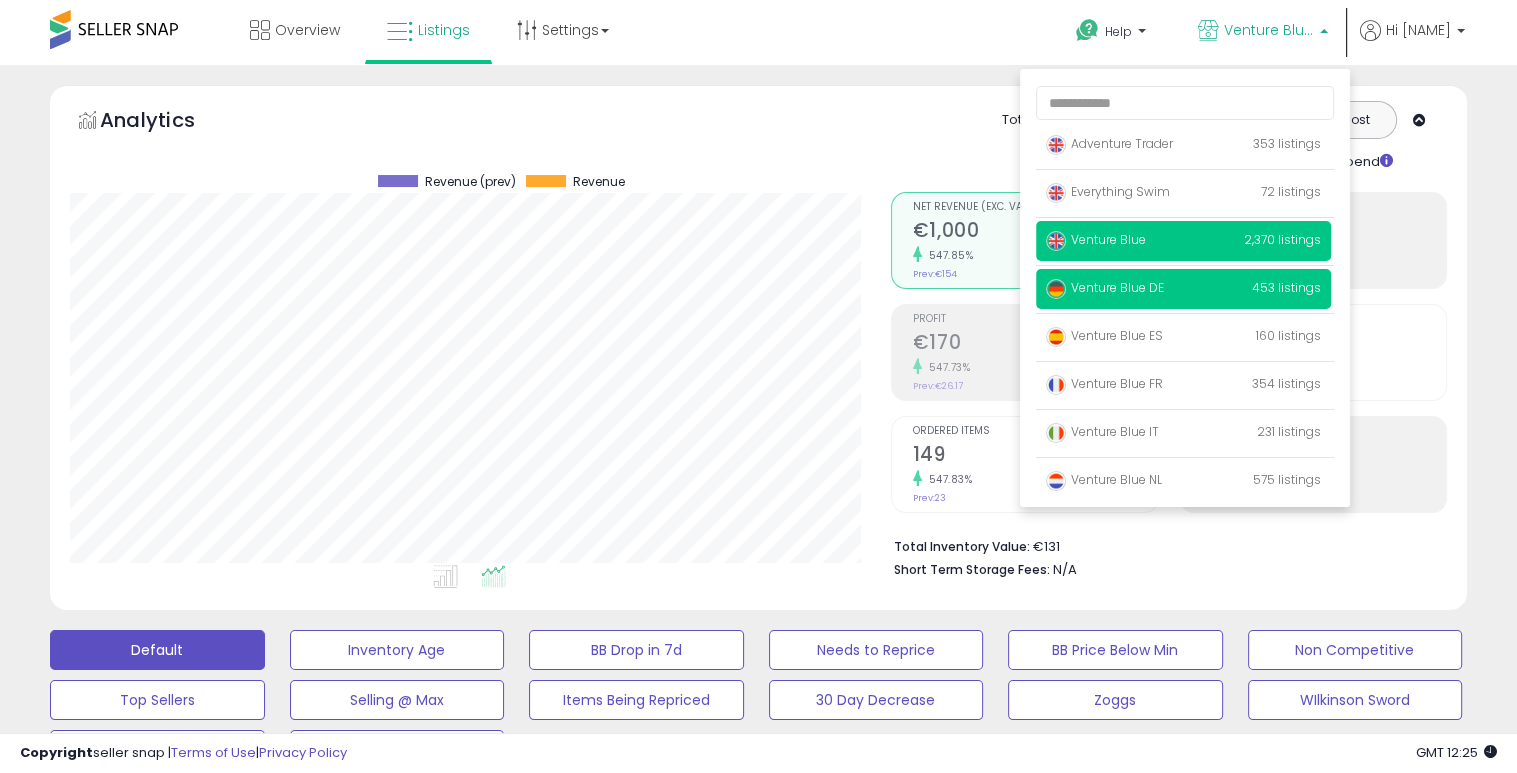 click on "Venture Blue" at bounding box center [1109, 143] 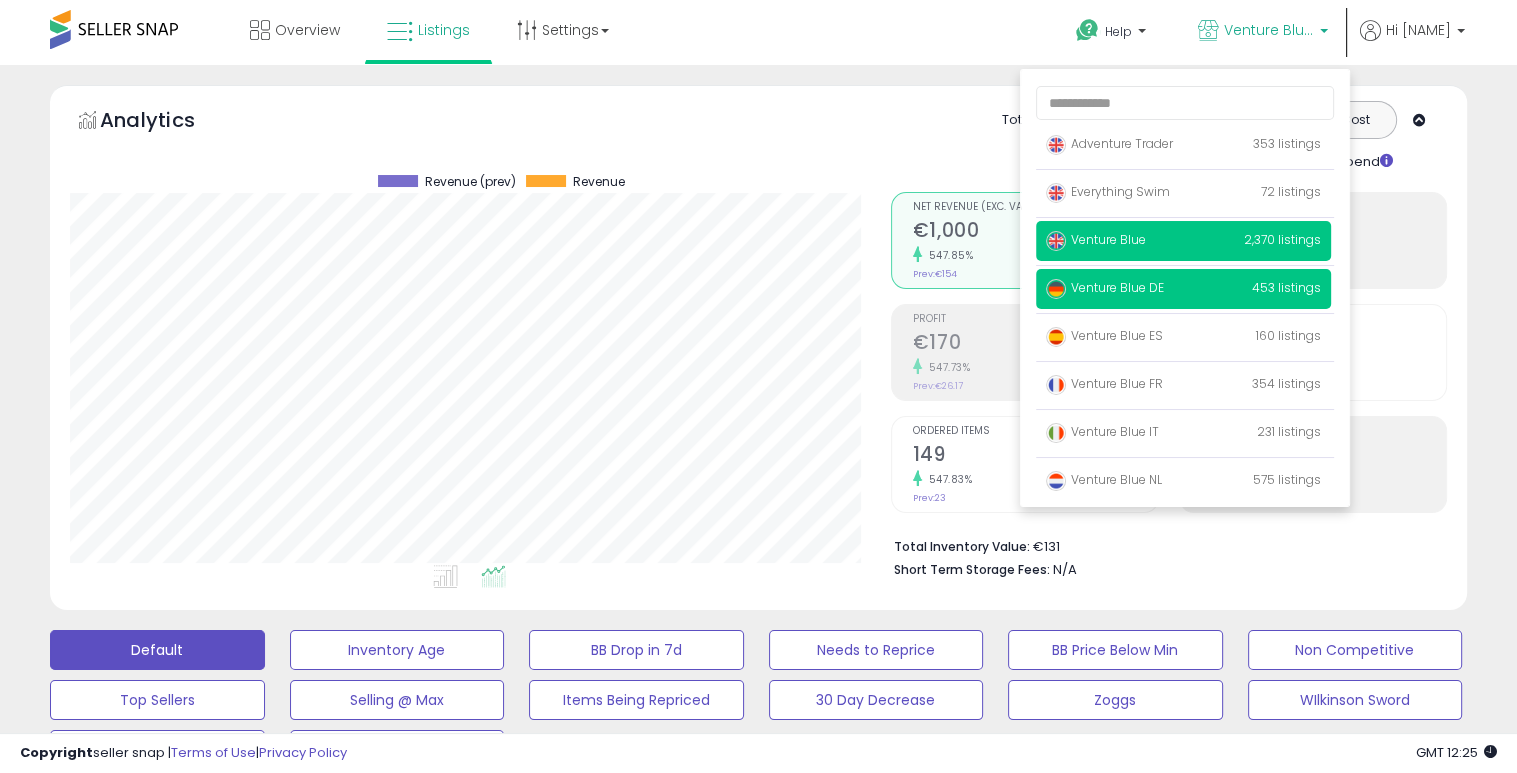 click on "Venture Blue
2,370
listings" at bounding box center [1109, 143] 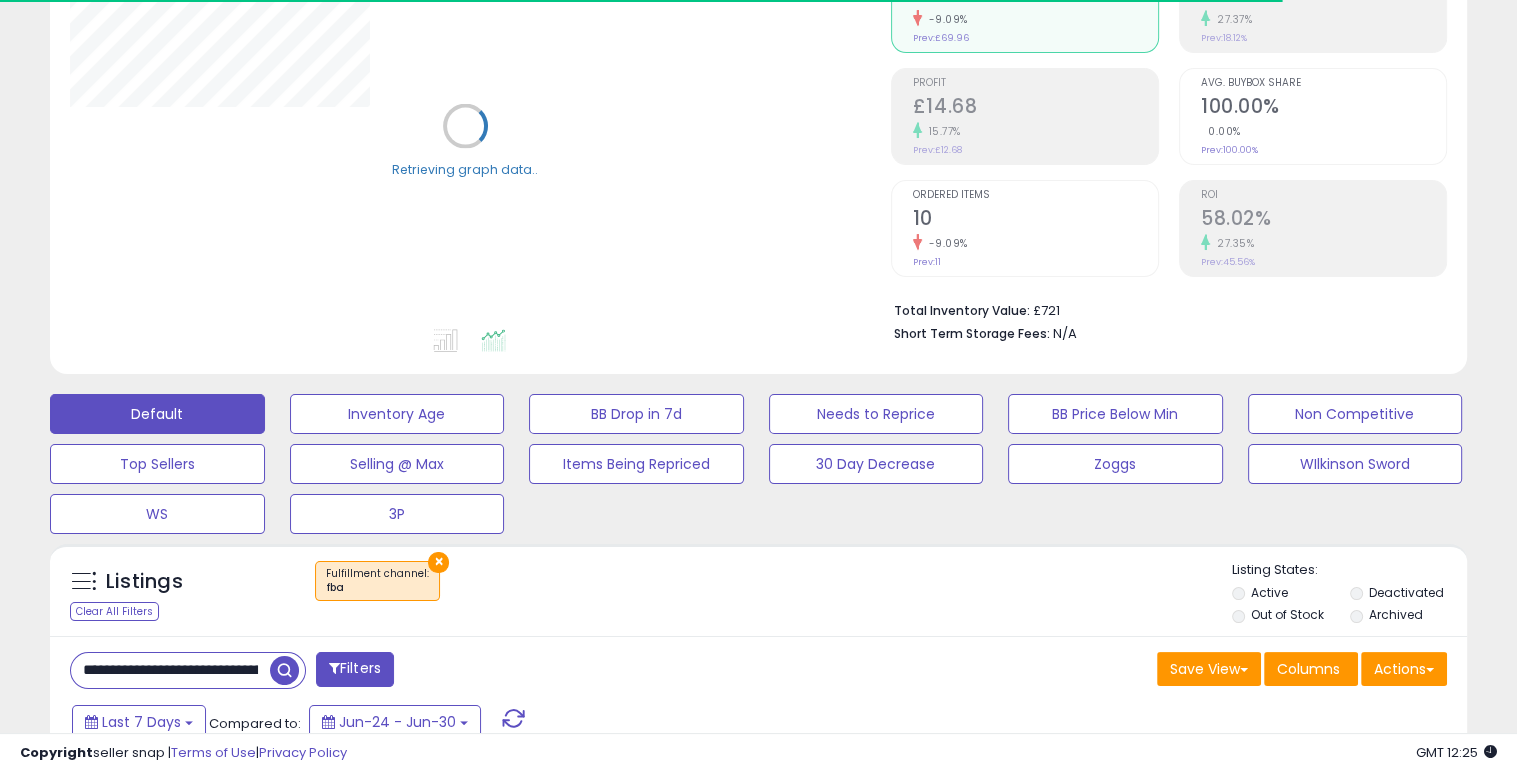 scroll, scrollTop: 266, scrollLeft: 0, axis: vertical 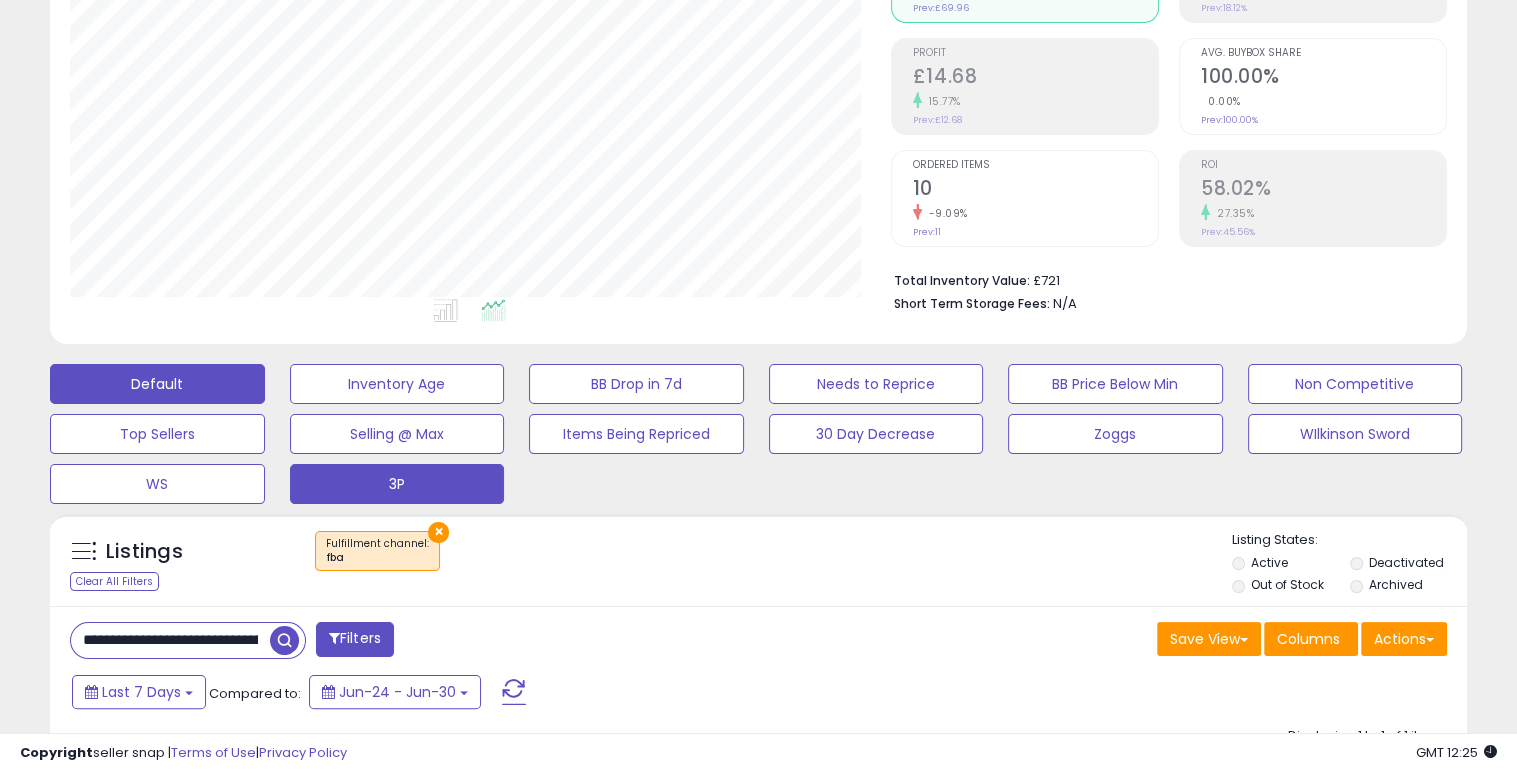 click on "3P" at bounding box center (397, 384) 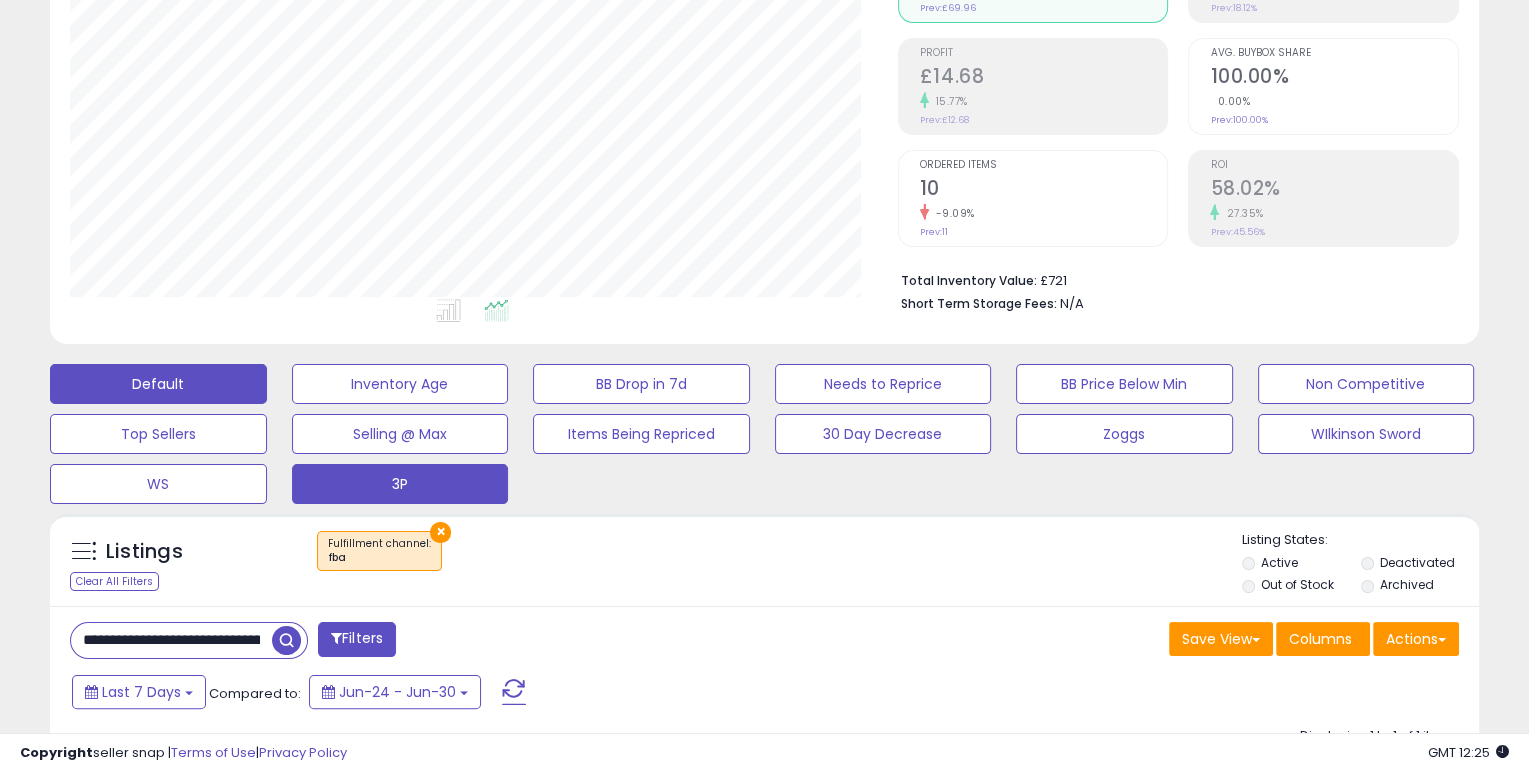 scroll, scrollTop: 999589, scrollLeft: 999172, axis: both 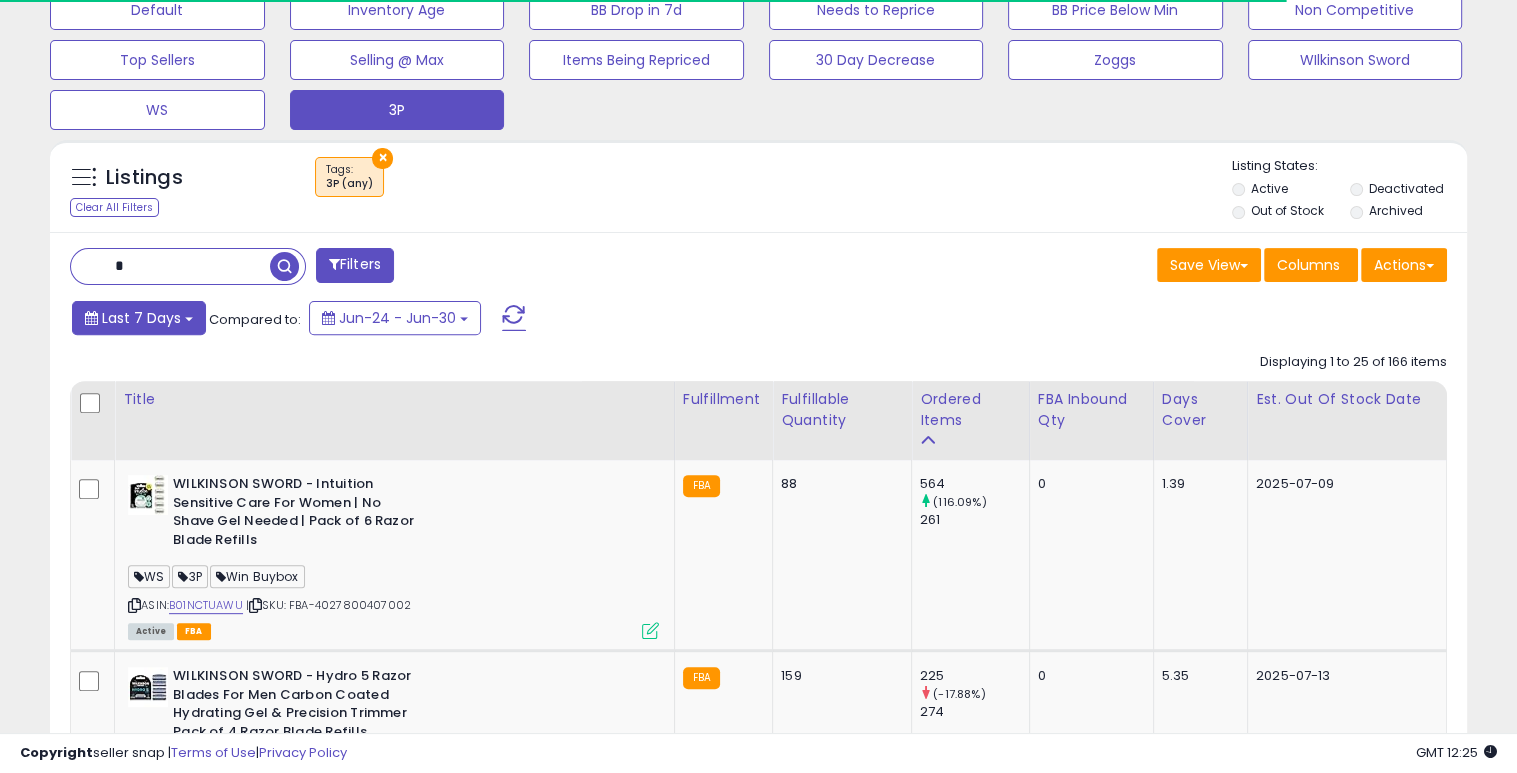 drag, startPoint x: 136, startPoint y: 311, endPoint x: 136, endPoint y: 327, distance: 16 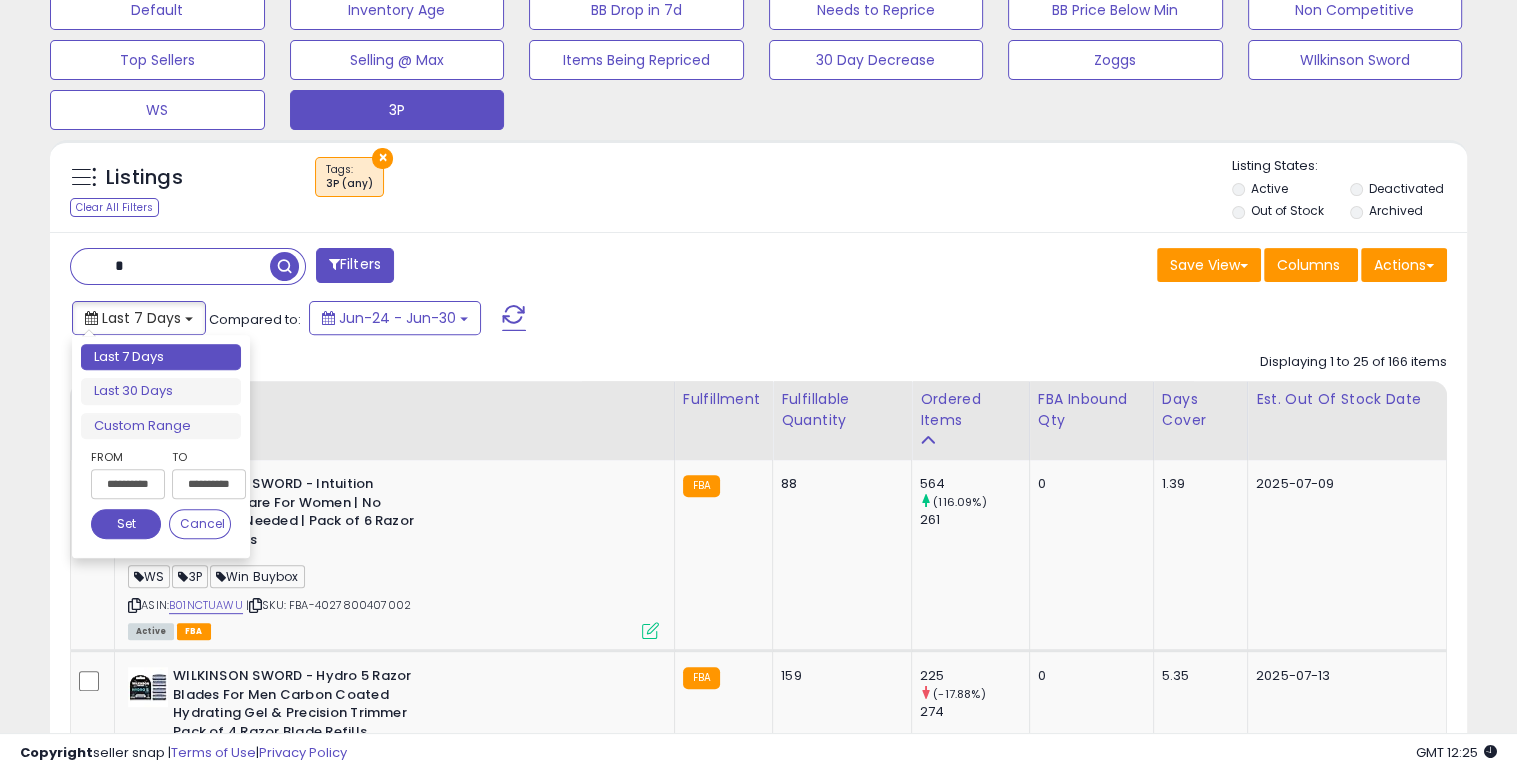 scroll, scrollTop: 999589, scrollLeft: 999179, axis: both 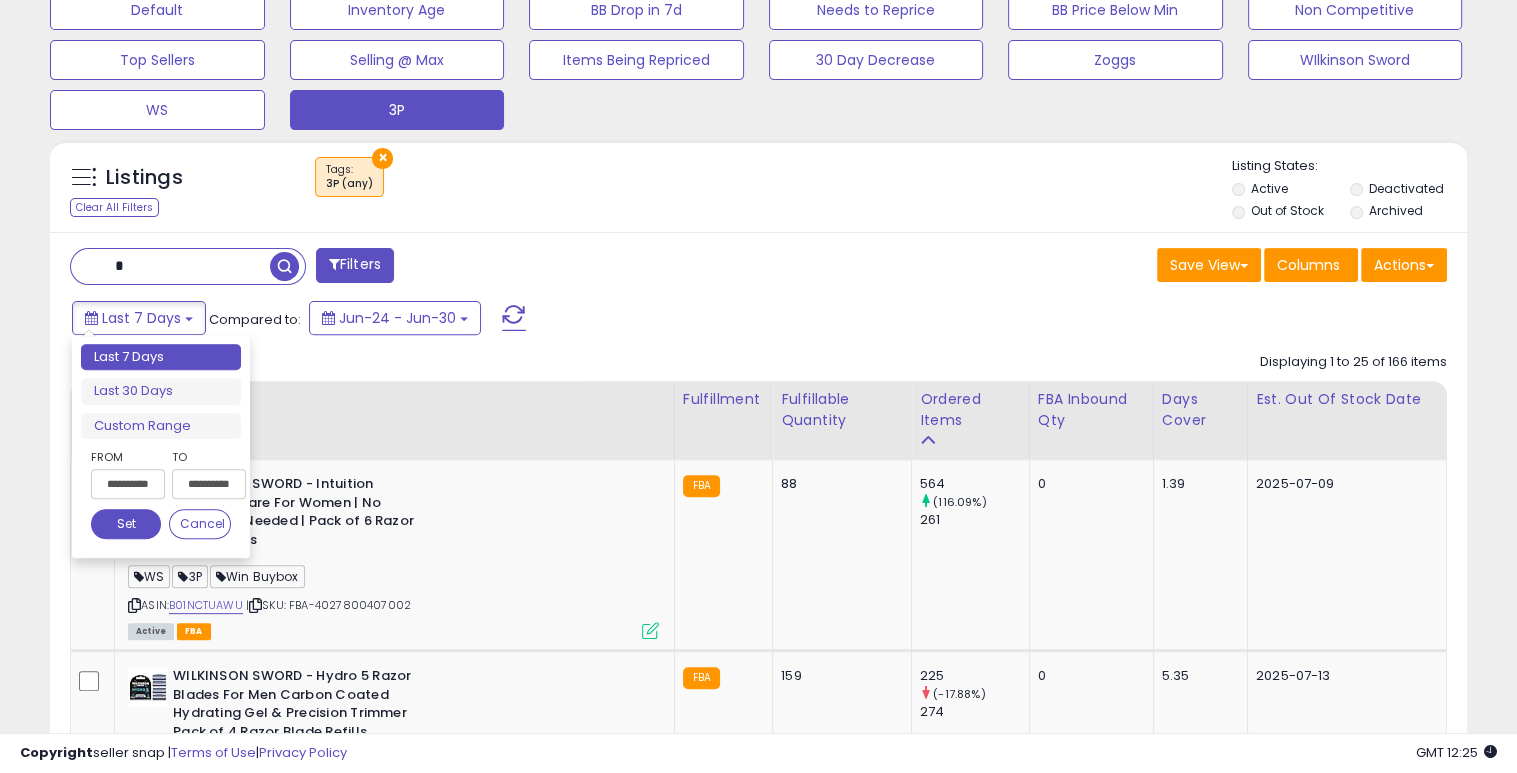 click on "**********" at bounding box center (128, 484) 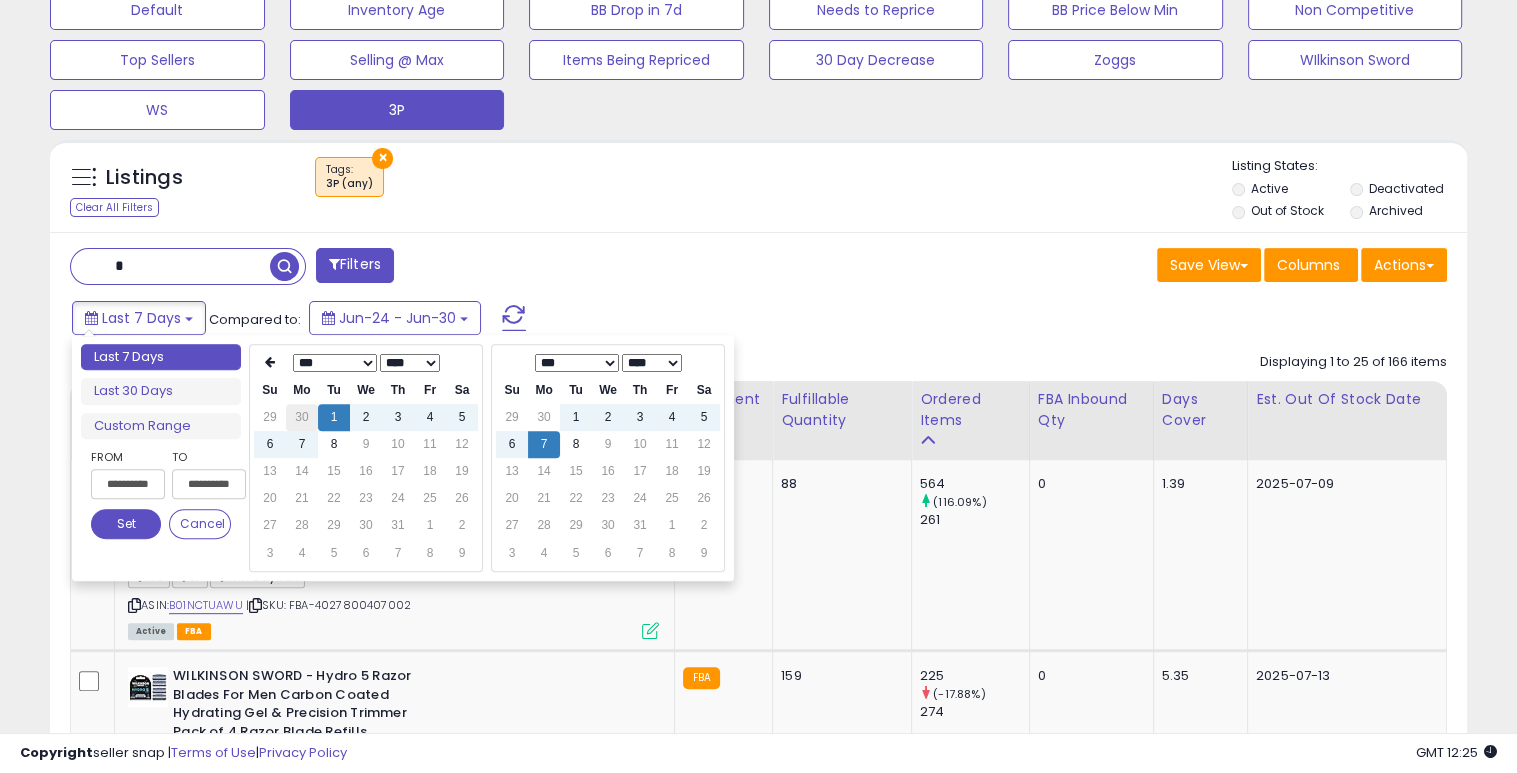 click on "30" at bounding box center [302, 417] 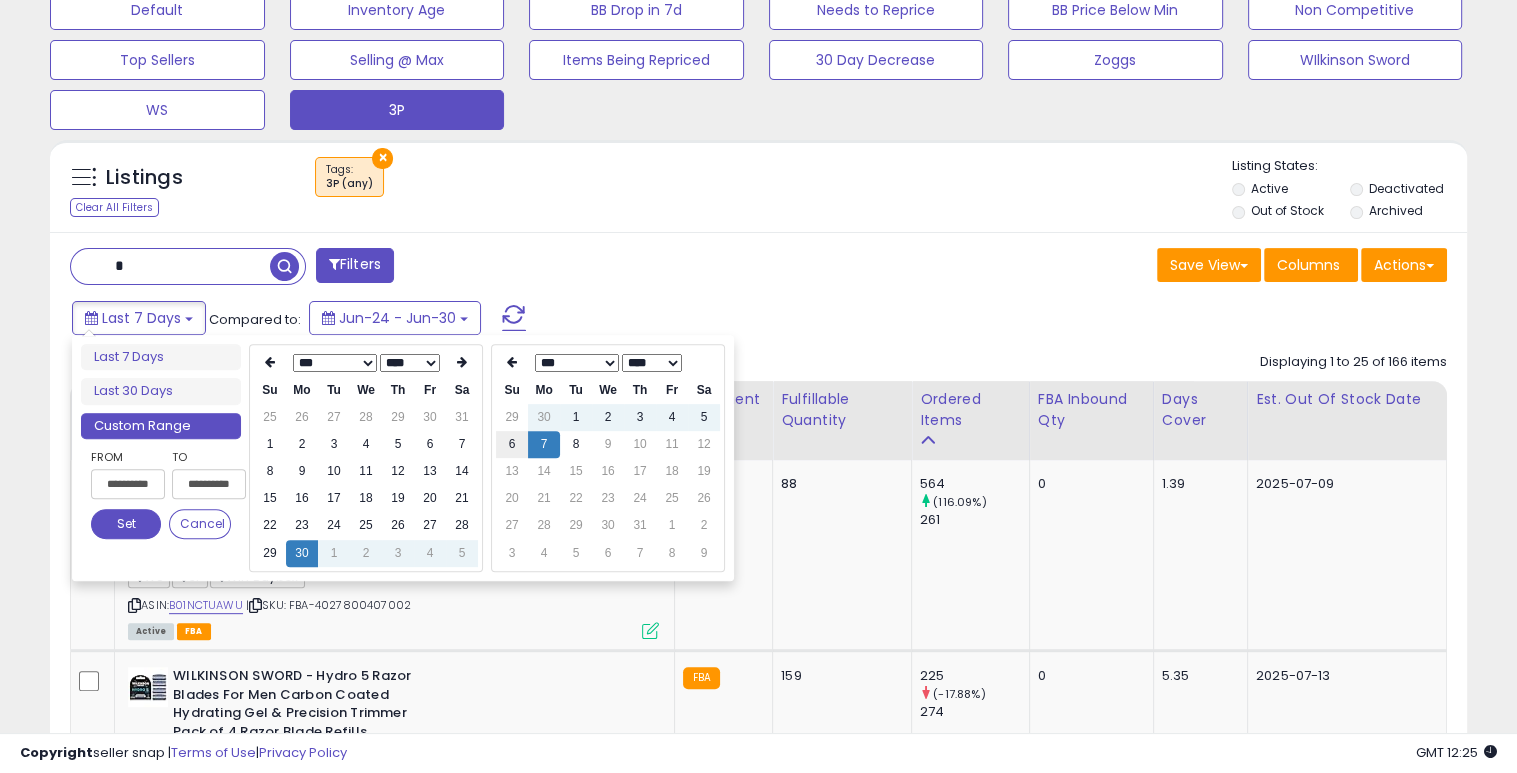 click on "6" at bounding box center (512, 444) 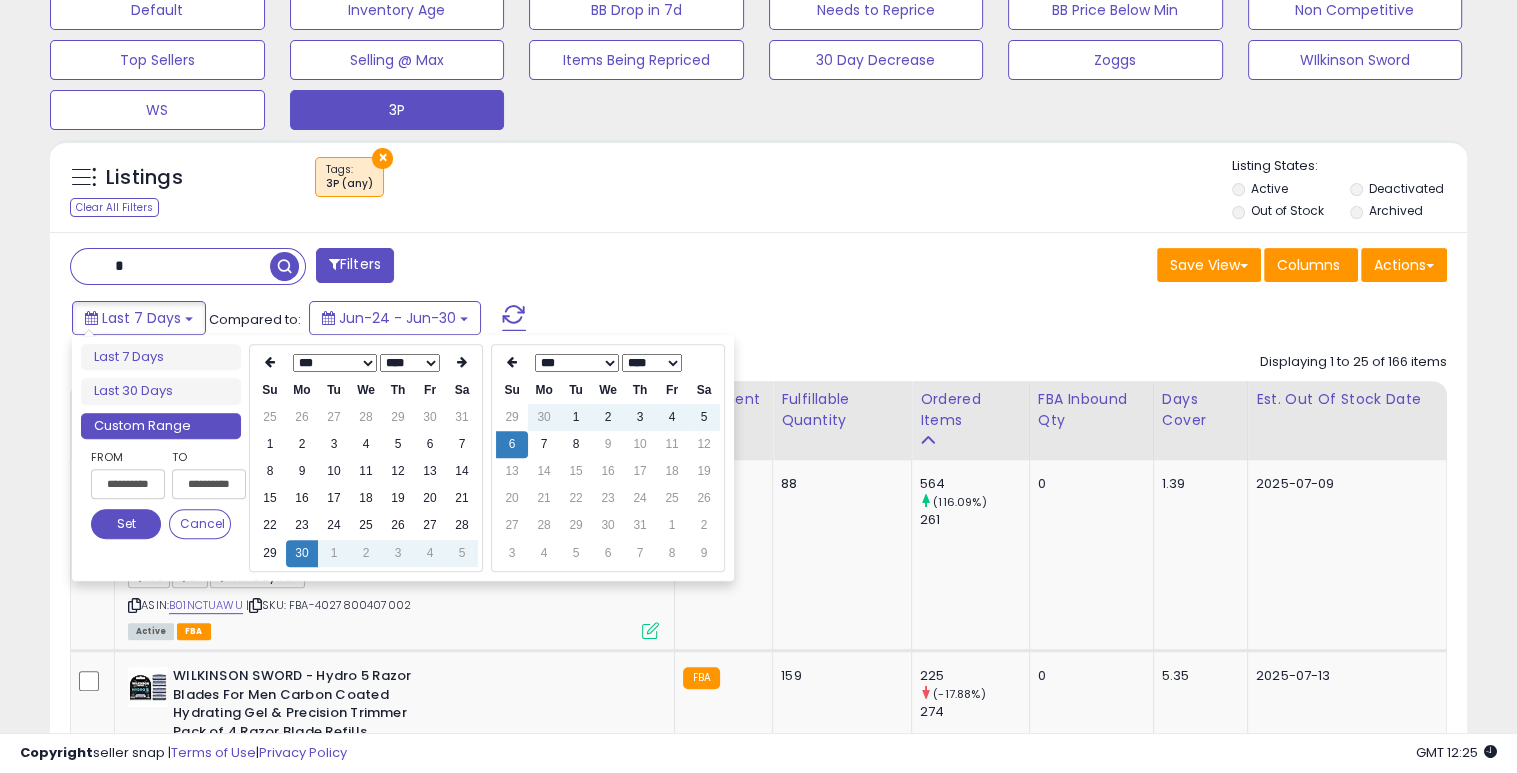 click on "Set" at bounding box center (126, 524) 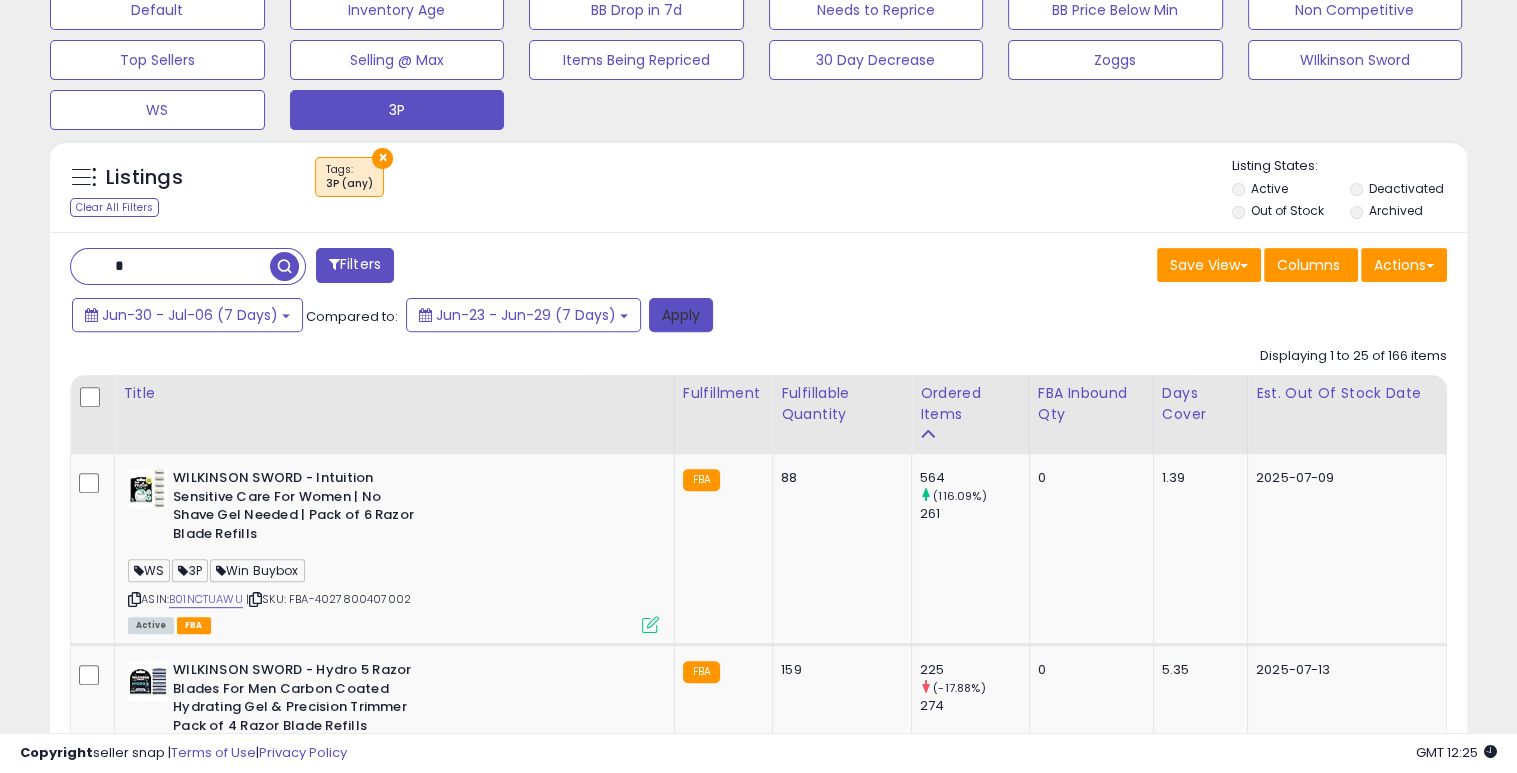 click on "Apply" at bounding box center (681, 315) 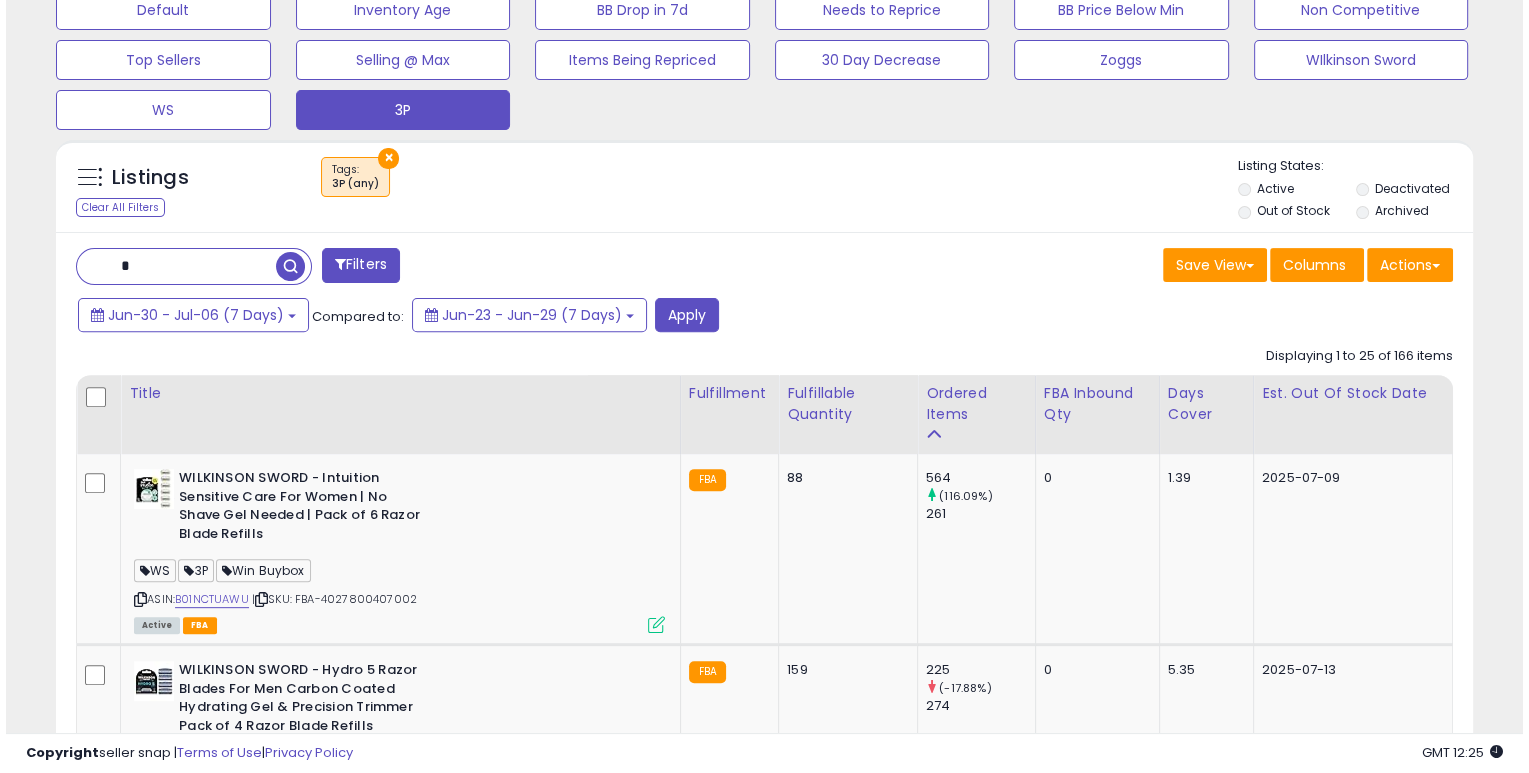 scroll, scrollTop: 480, scrollLeft: 0, axis: vertical 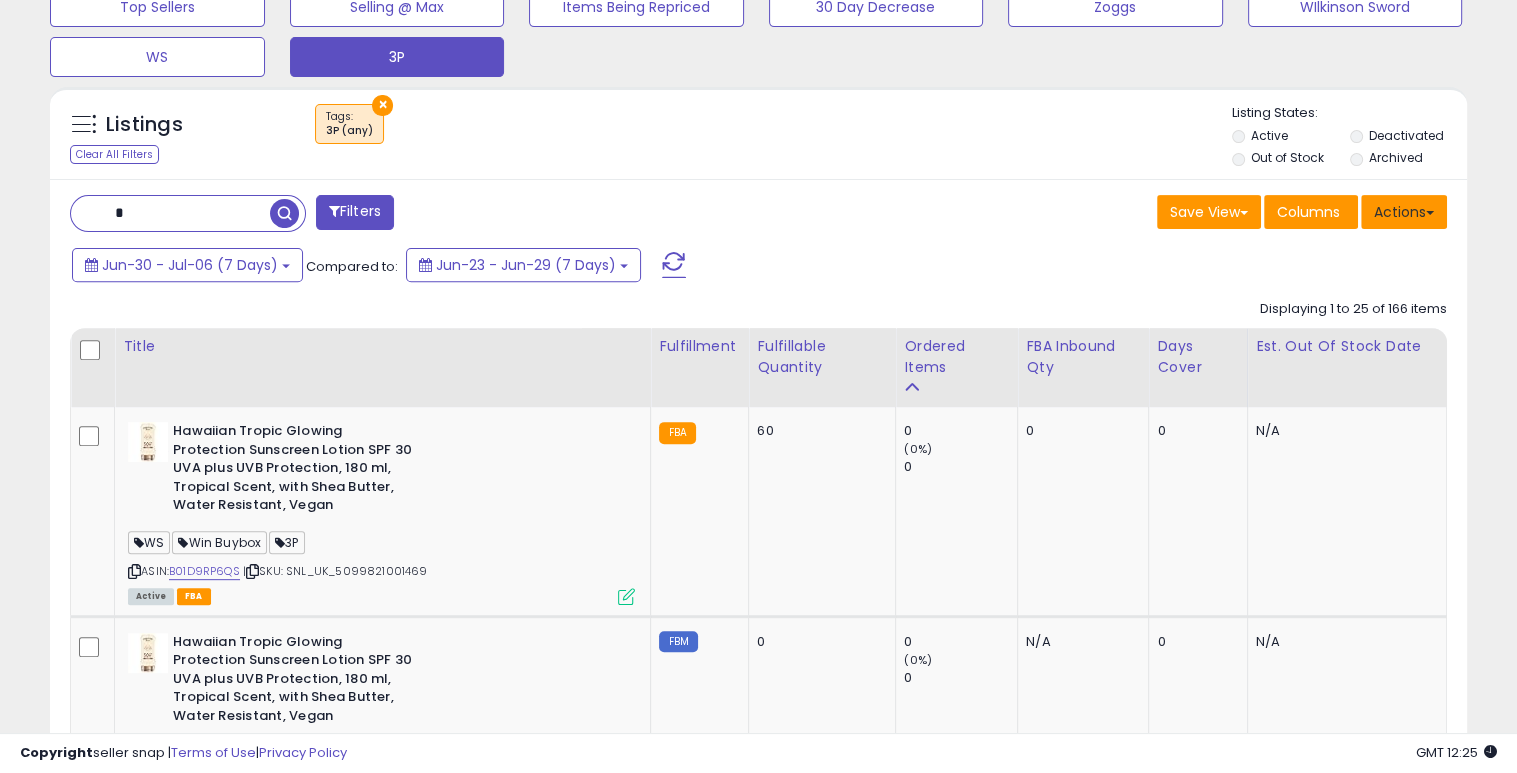 click on "Actions" at bounding box center (1404, 212) 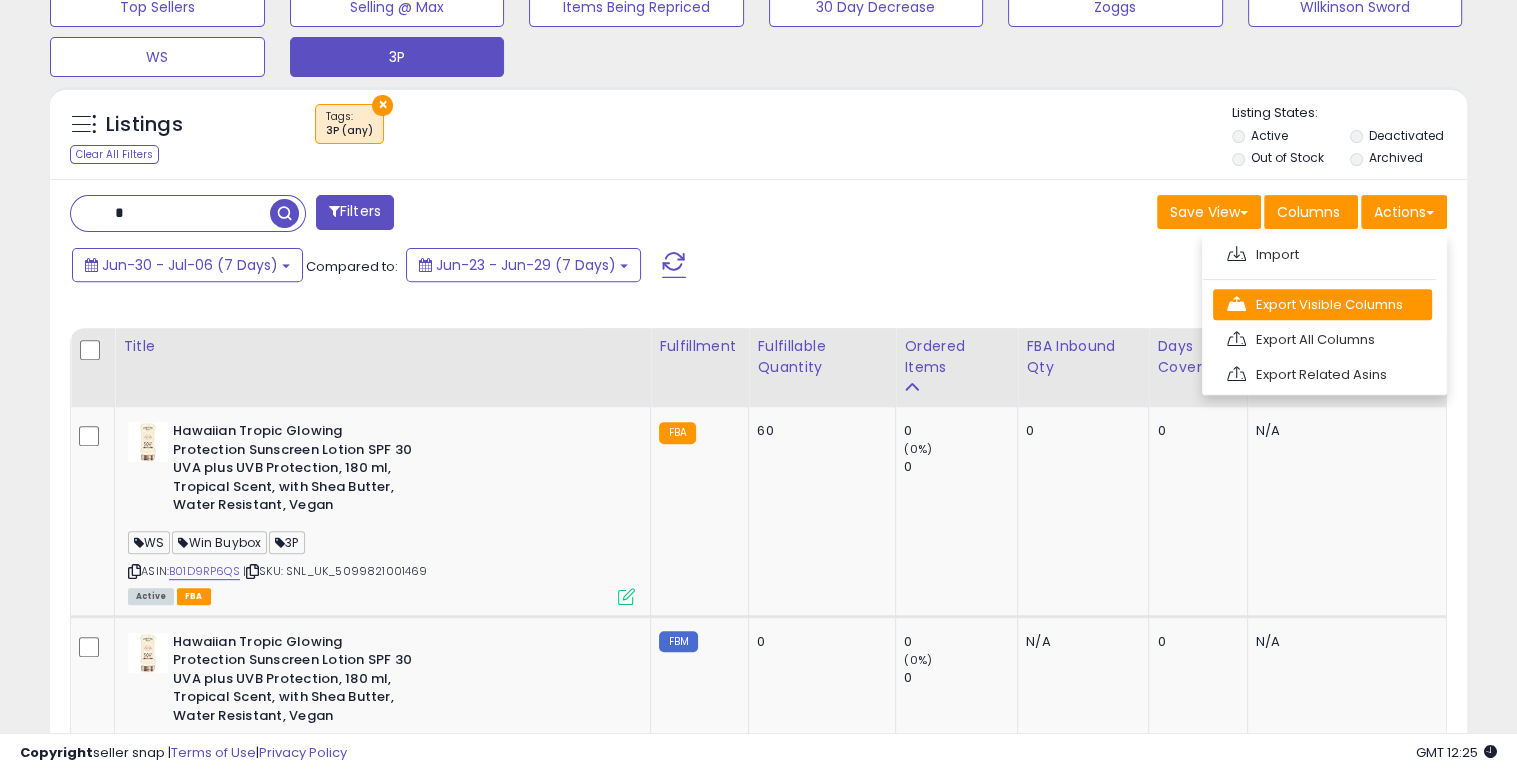 click on "Export Visible Columns" at bounding box center [1322, 254] 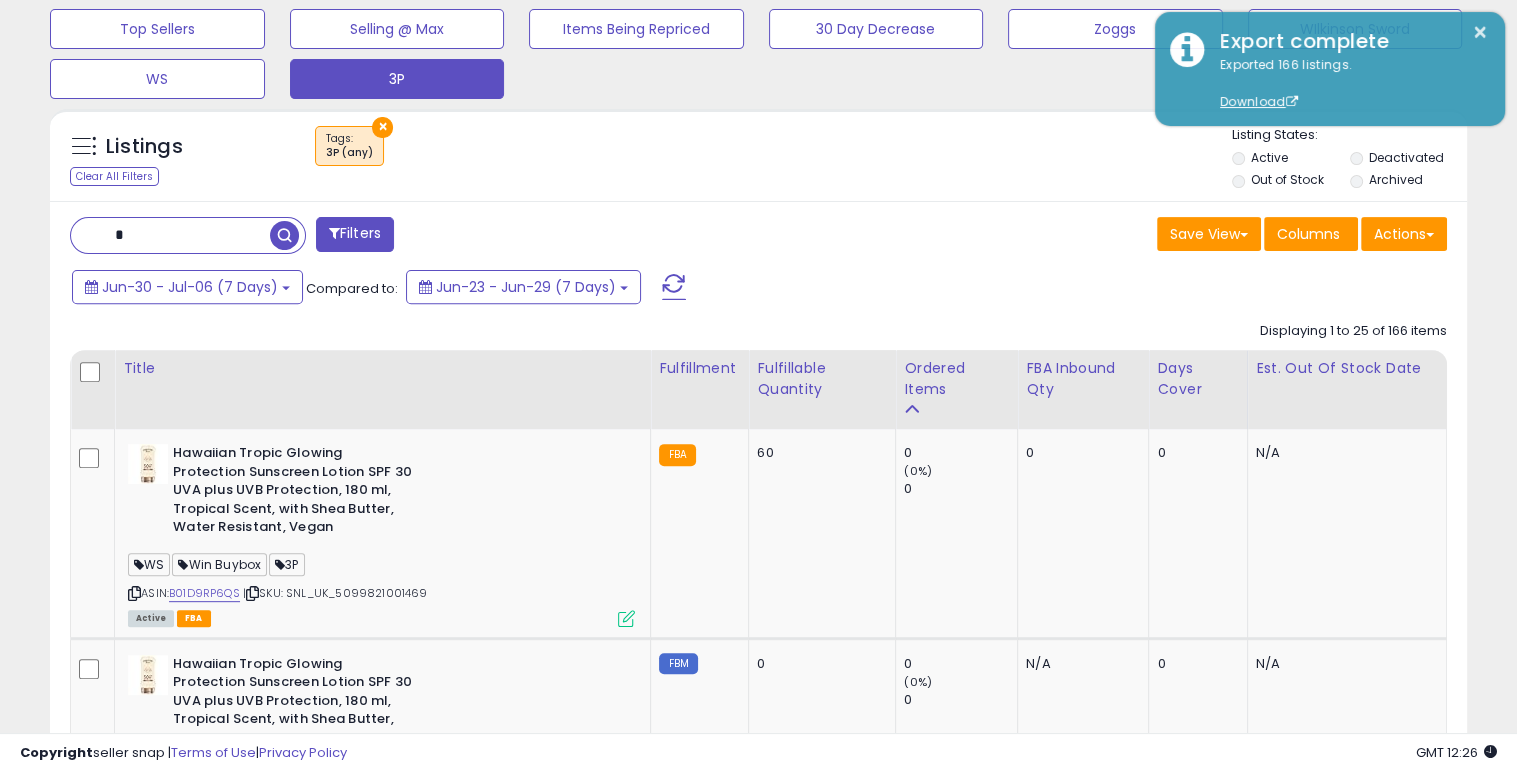 scroll, scrollTop: 640, scrollLeft: 0, axis: vertical 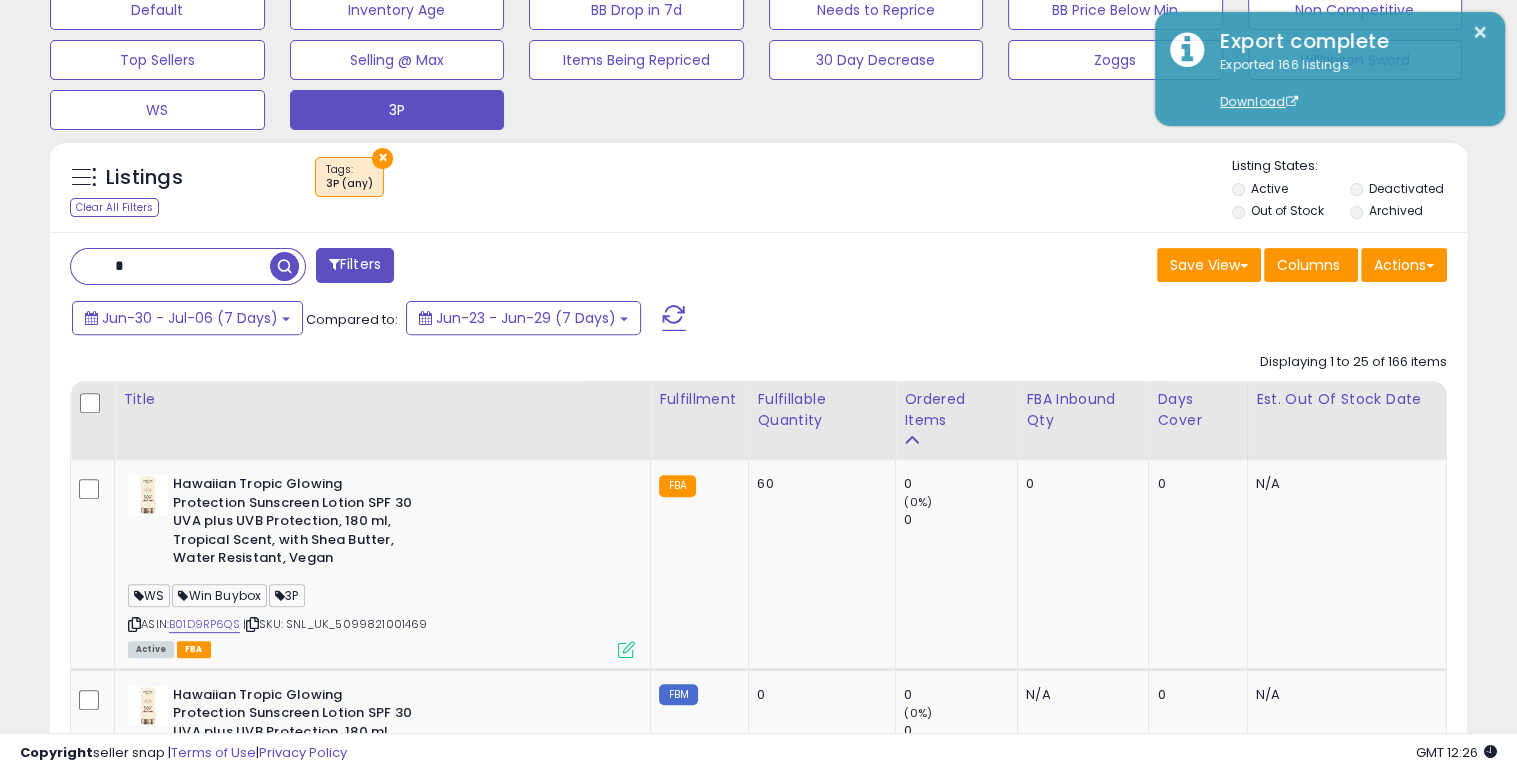 click on "Listings
Clear All Filters
× Tags 3P (any) Active" at bounding box center [758, 186] 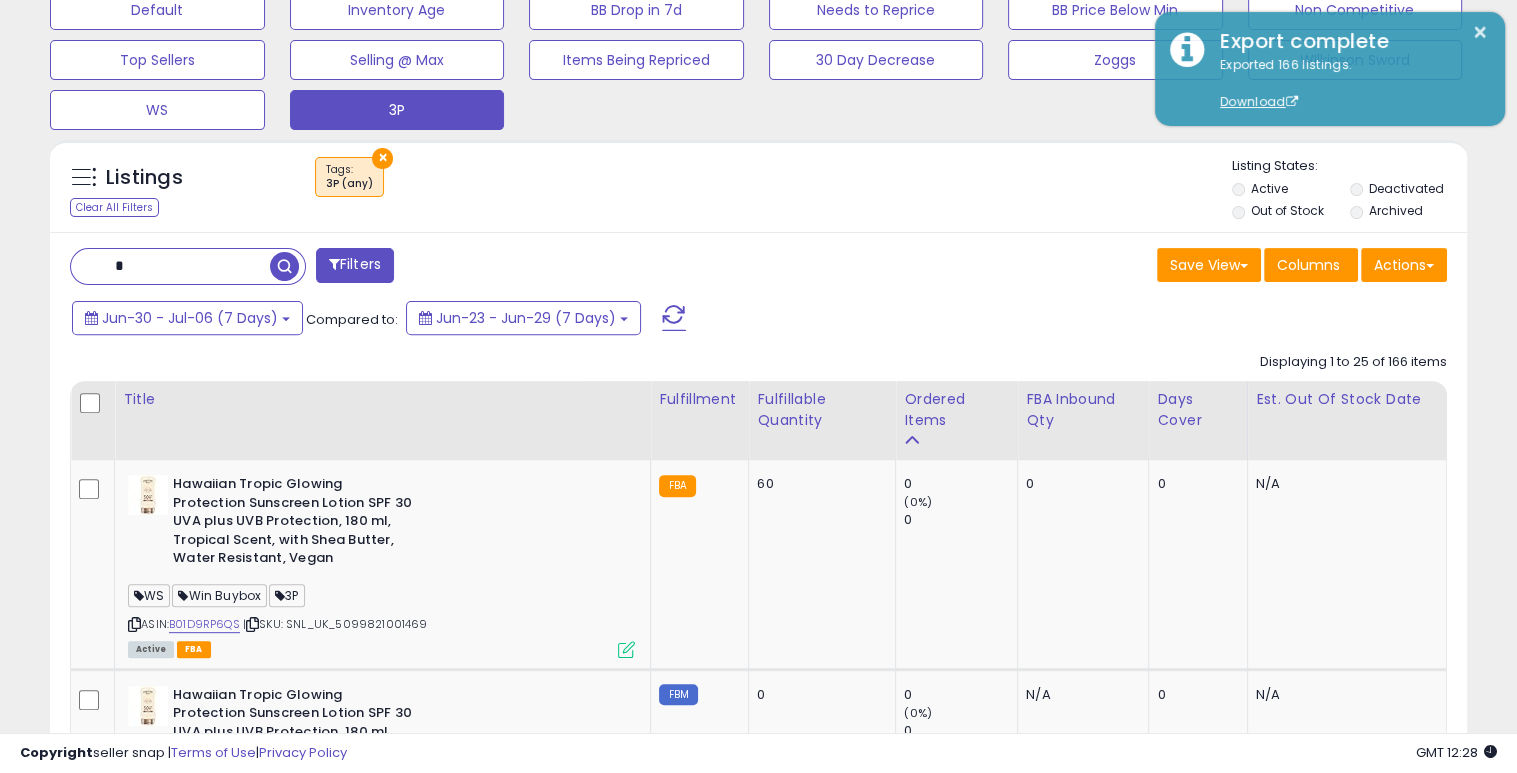 click at bounding box center (170, 266) 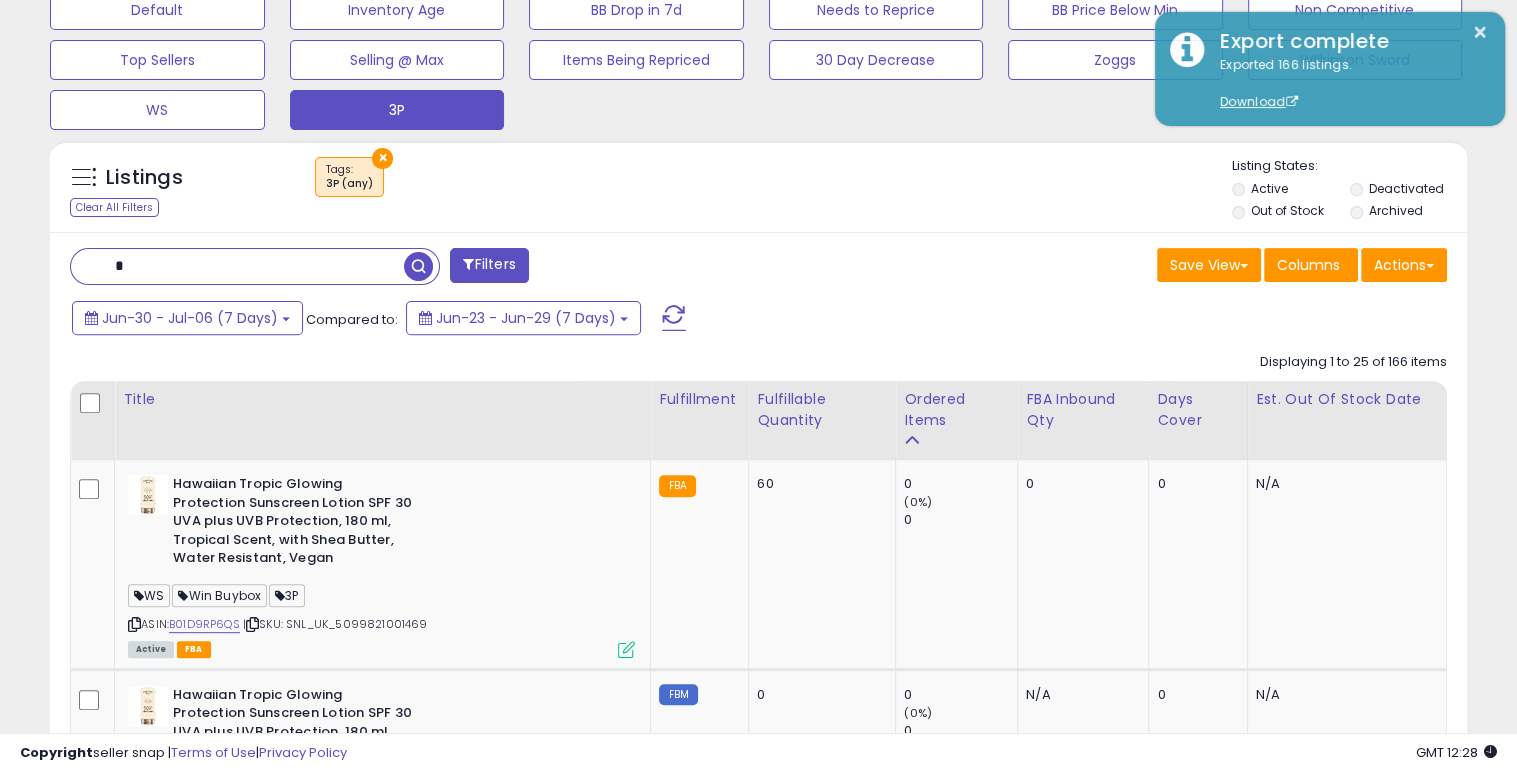 paste on "**********" 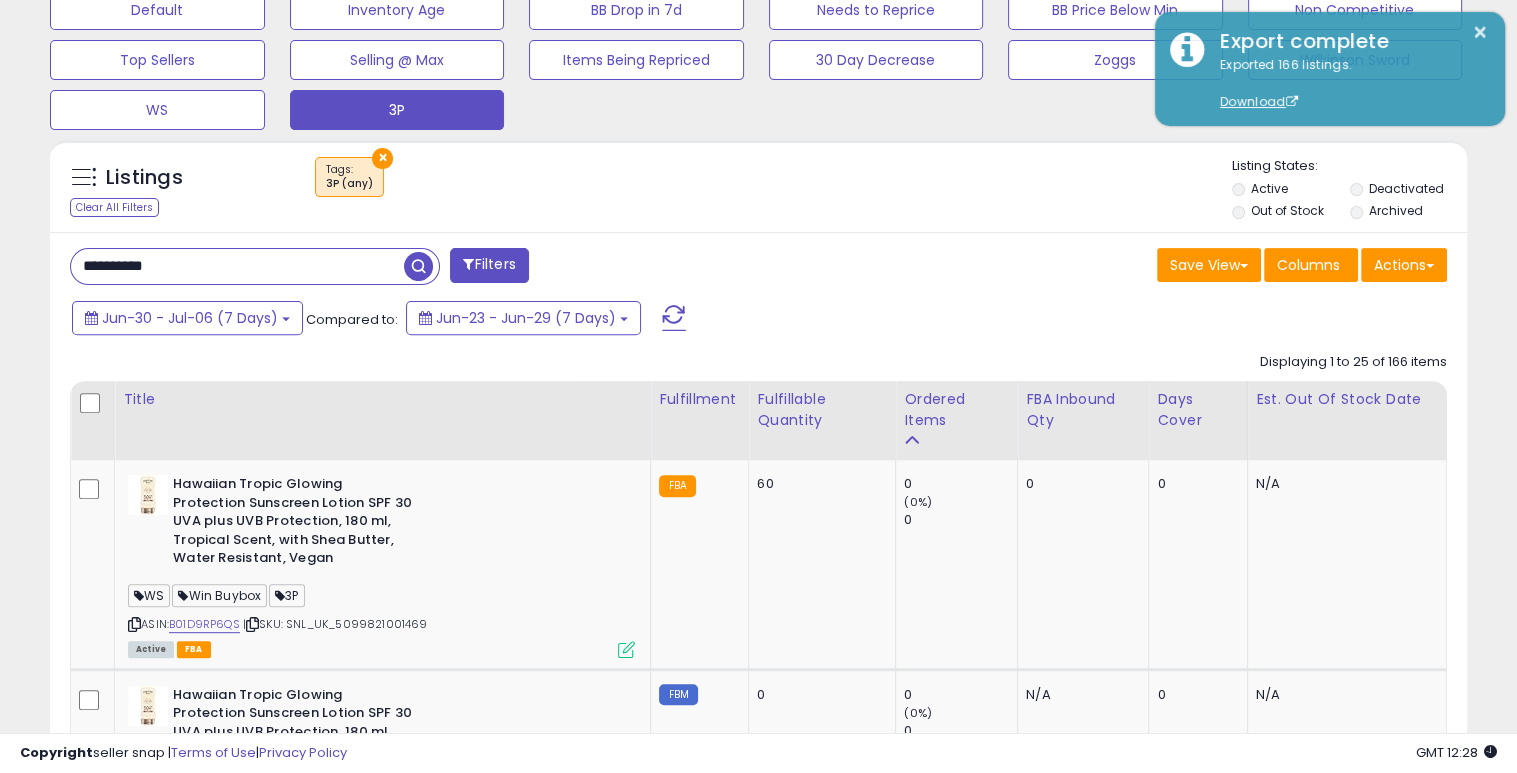 type on "**********" 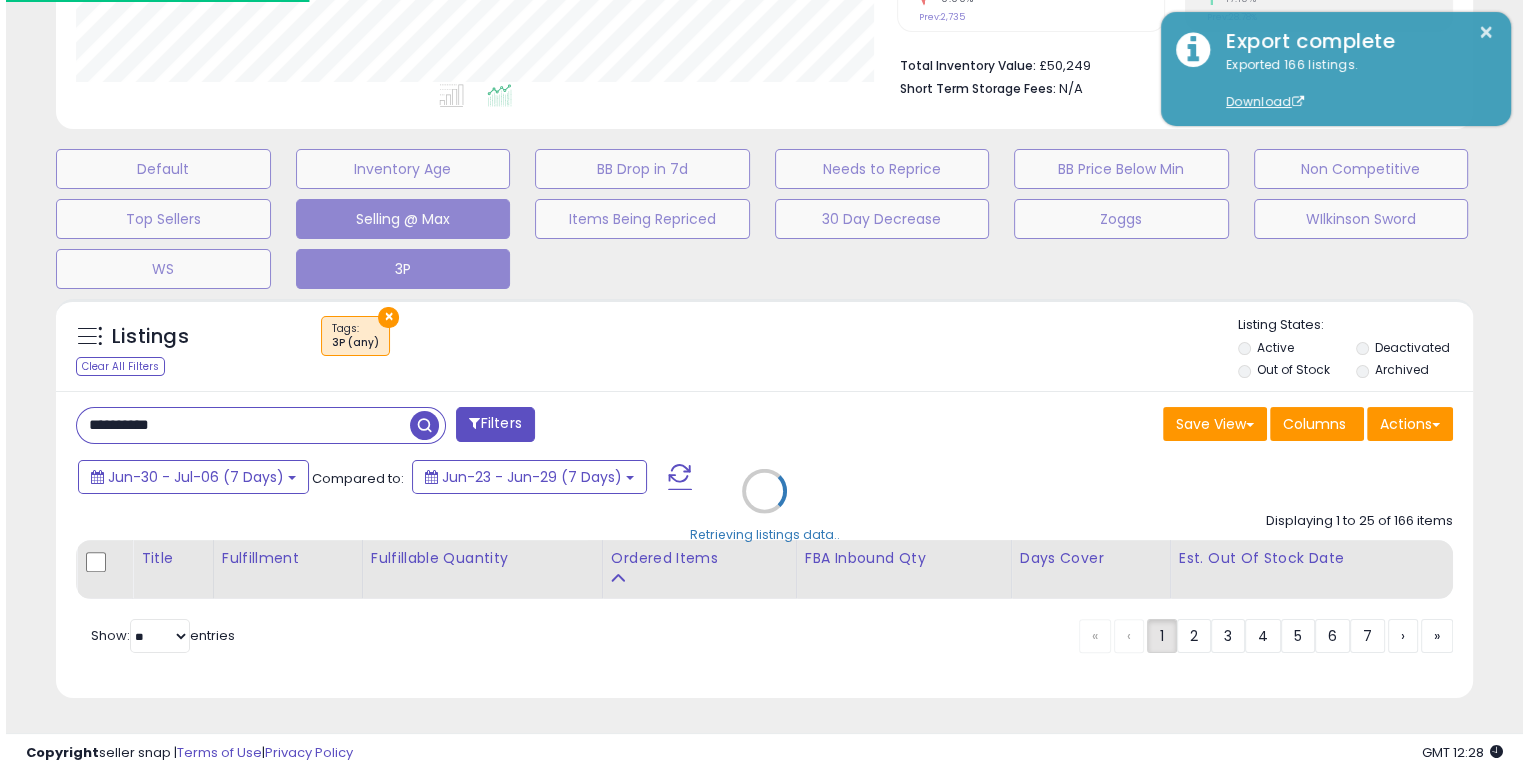 scroll, scrollTop: 480, scrollLeft: 0, axis: vertical 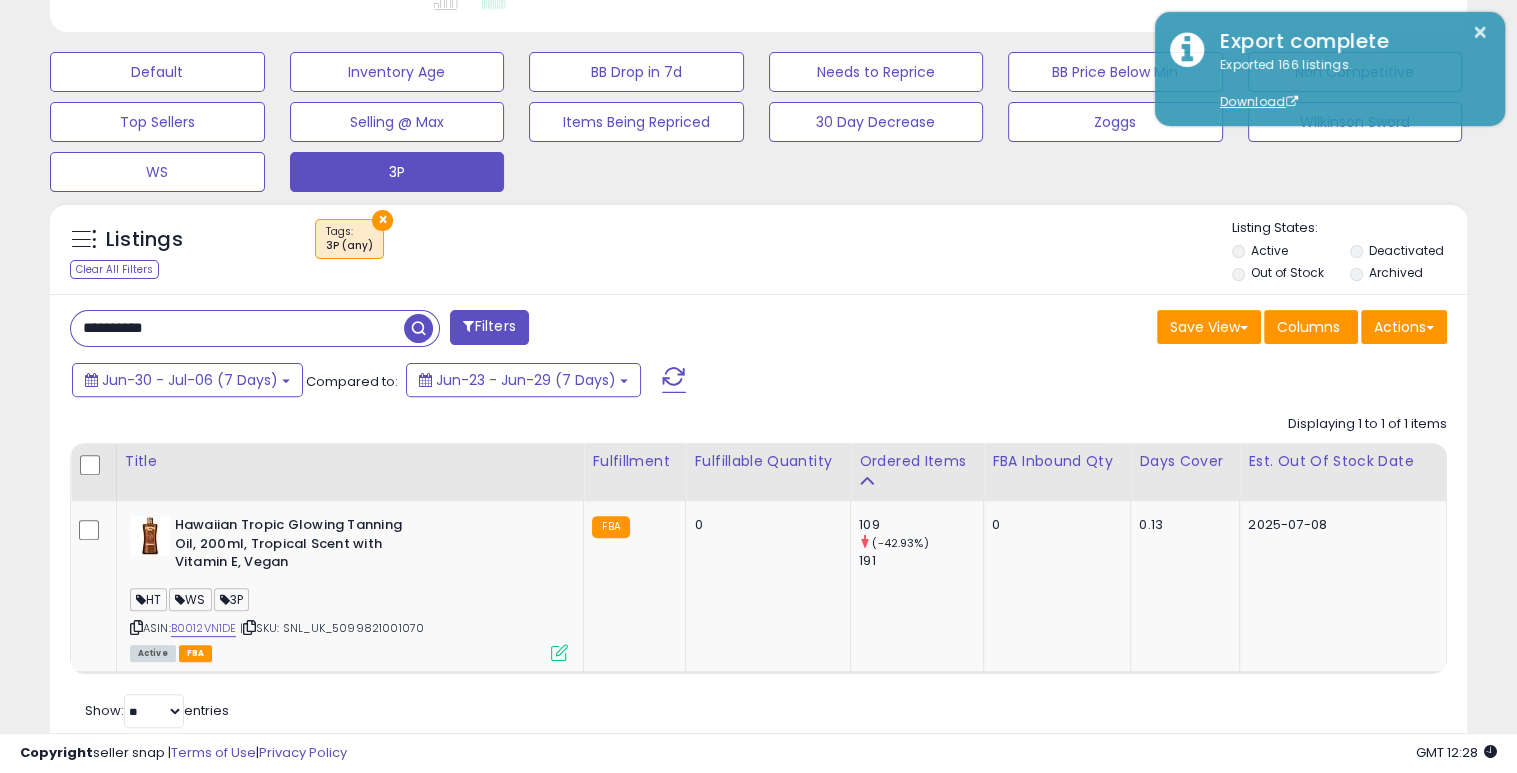 click at bounding box center [418, 328] 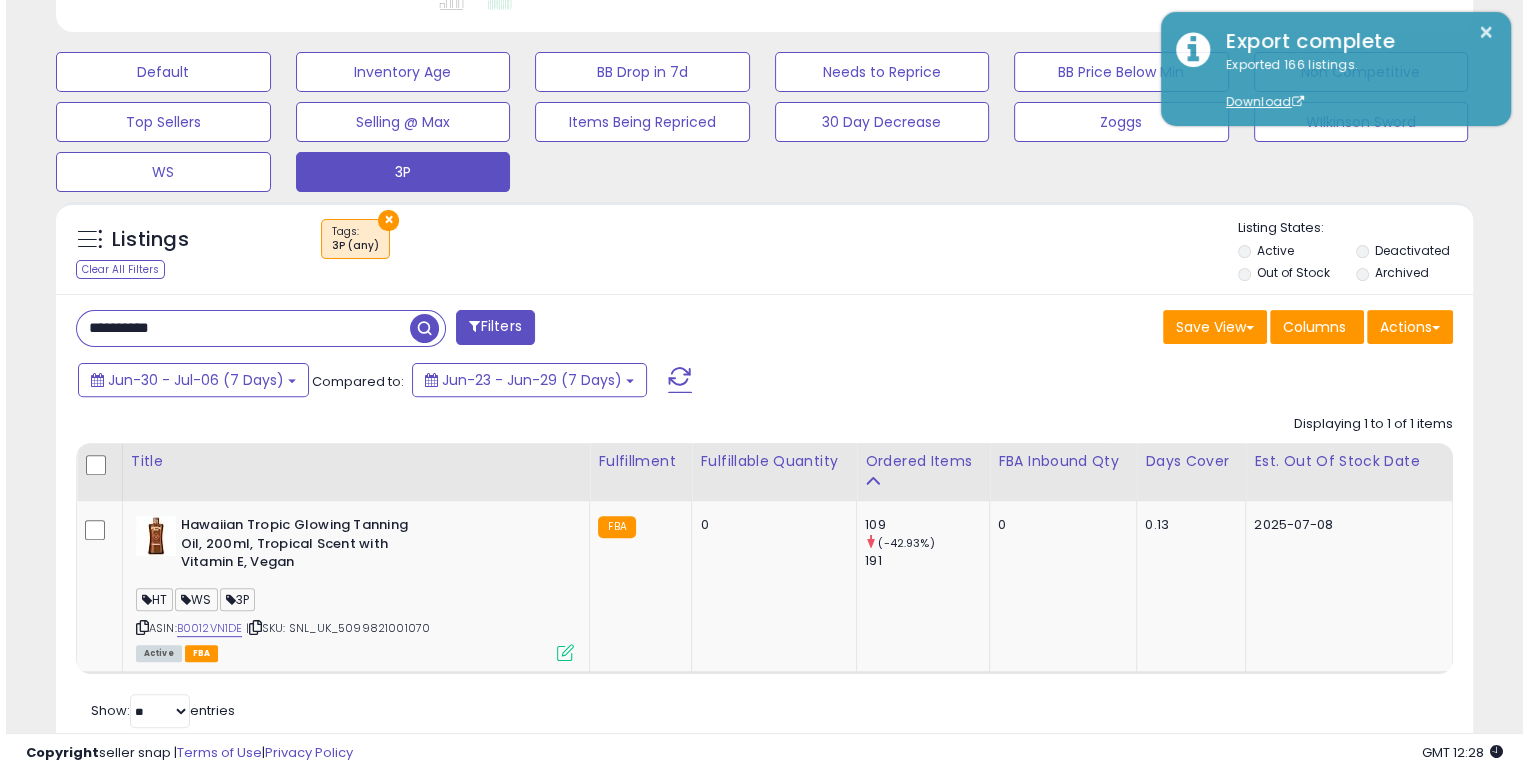 scroll, scrollTop: 460, scrollLeft: 0, axis: vertical 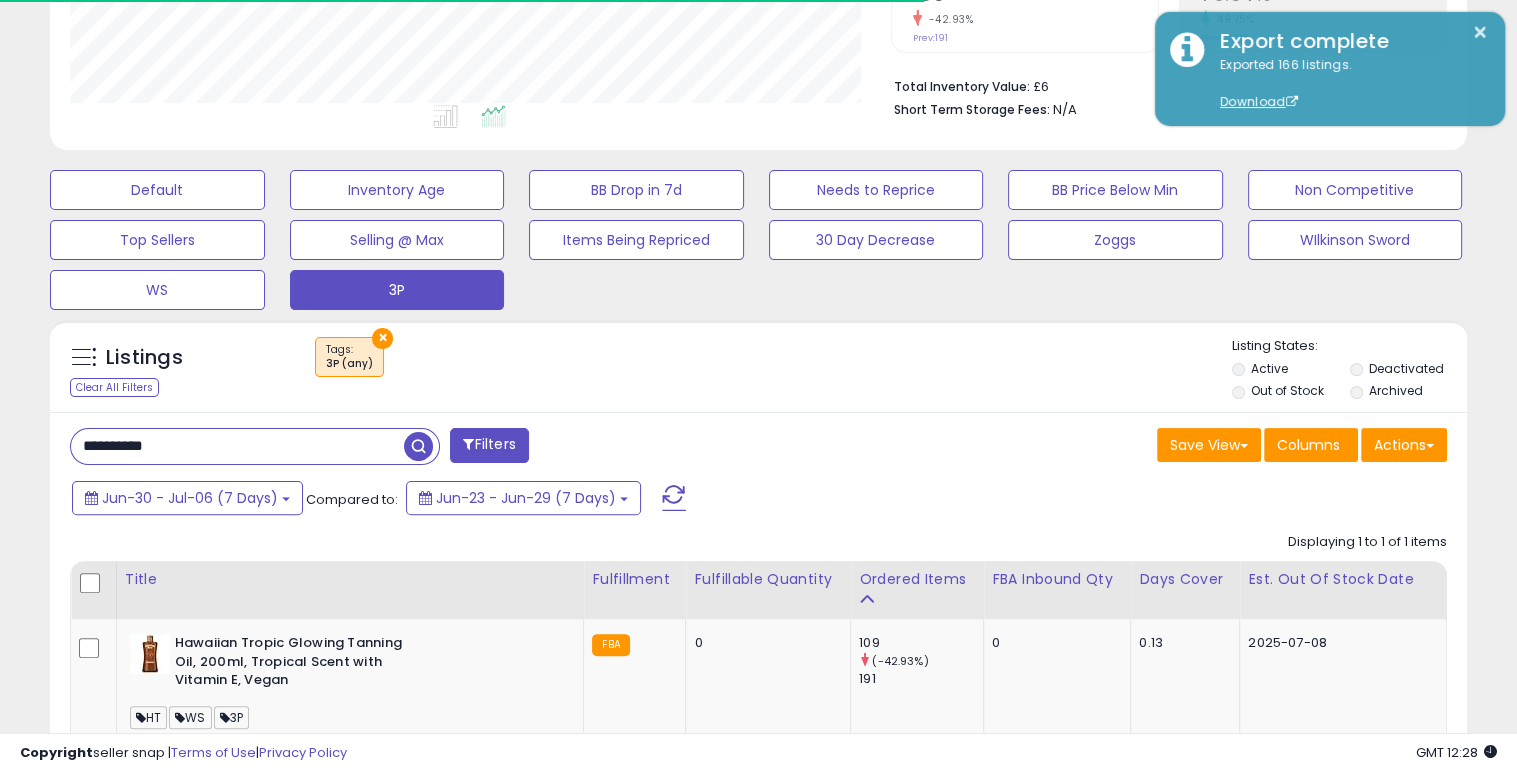 click on "Filters" at bounding box center (489, 445) 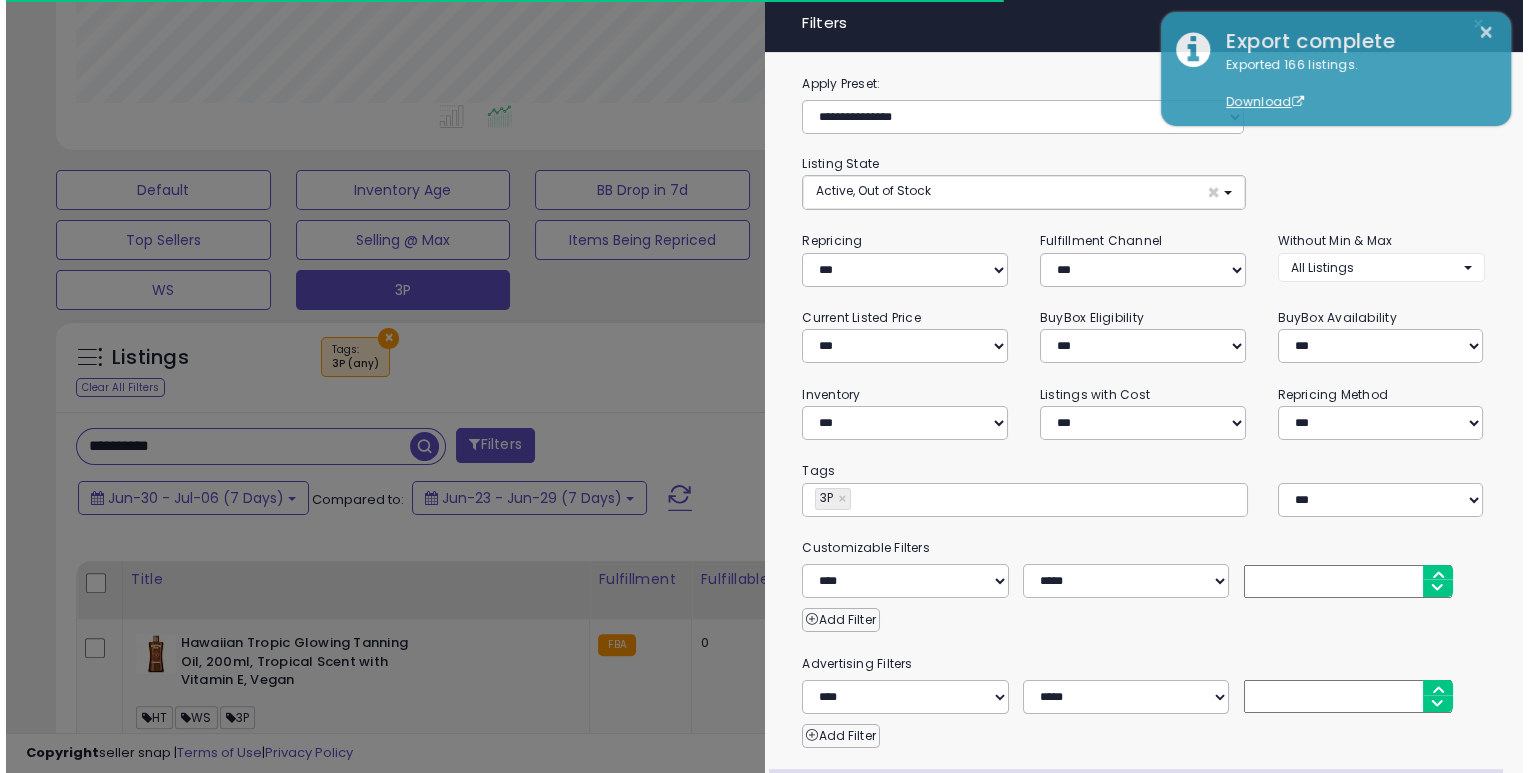 scroll, scrollTop: 999589, scrollLeft: 999172, axis: both 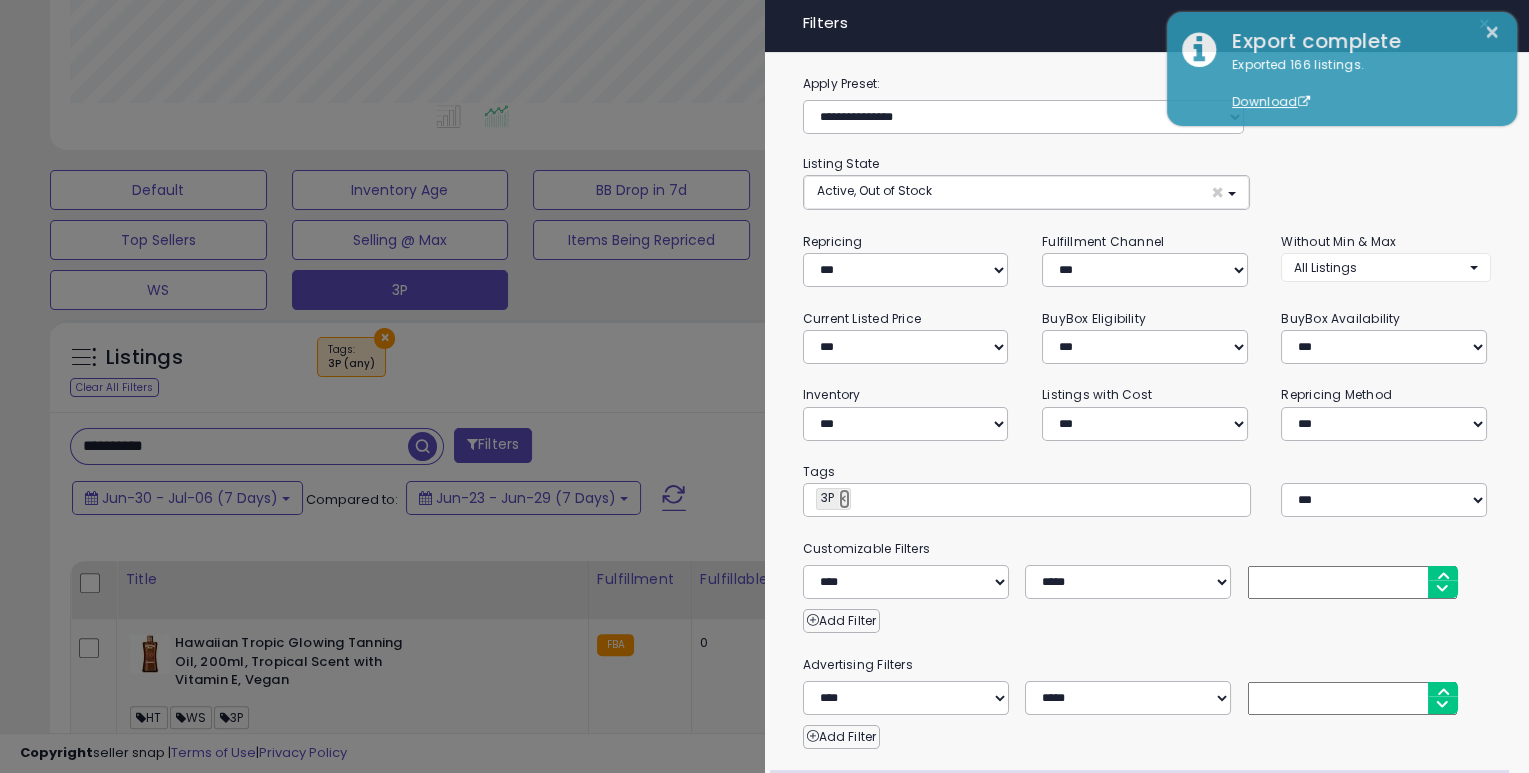 click on "×" at bounding box center (845, 499) 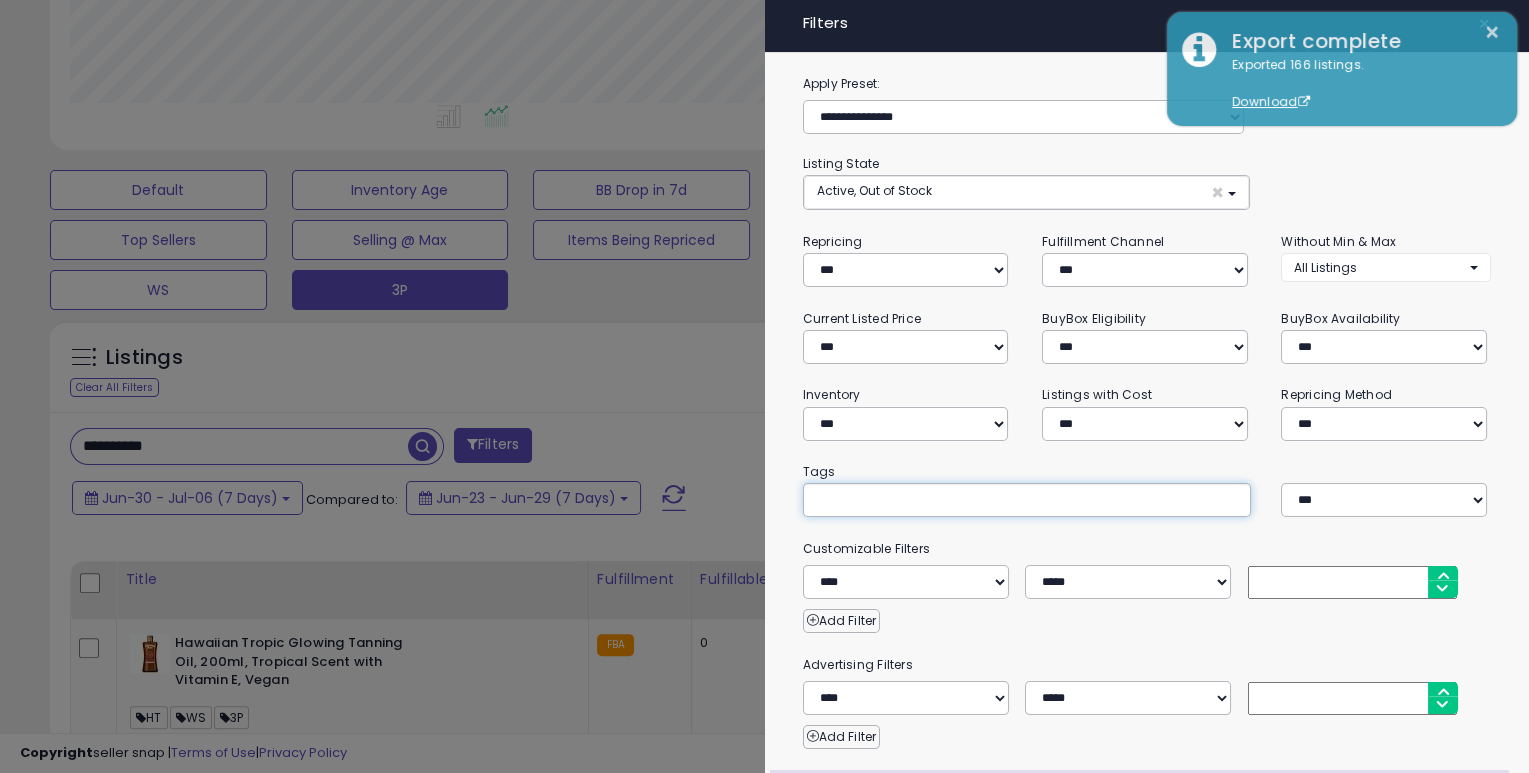 click at bounding box center (966, 500) 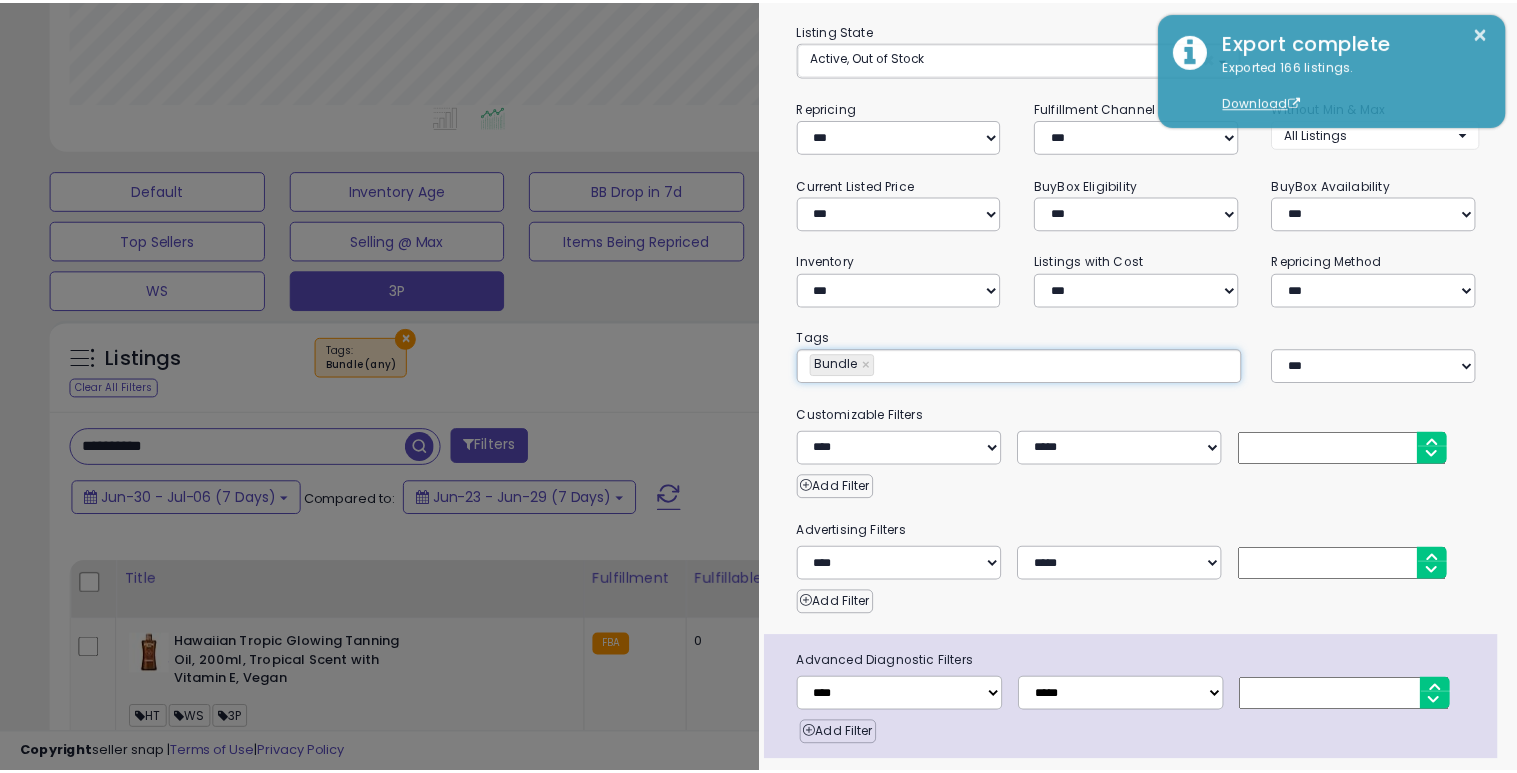 scroll, scrollTop: 192, scrollLeft: 0, axis: vertical 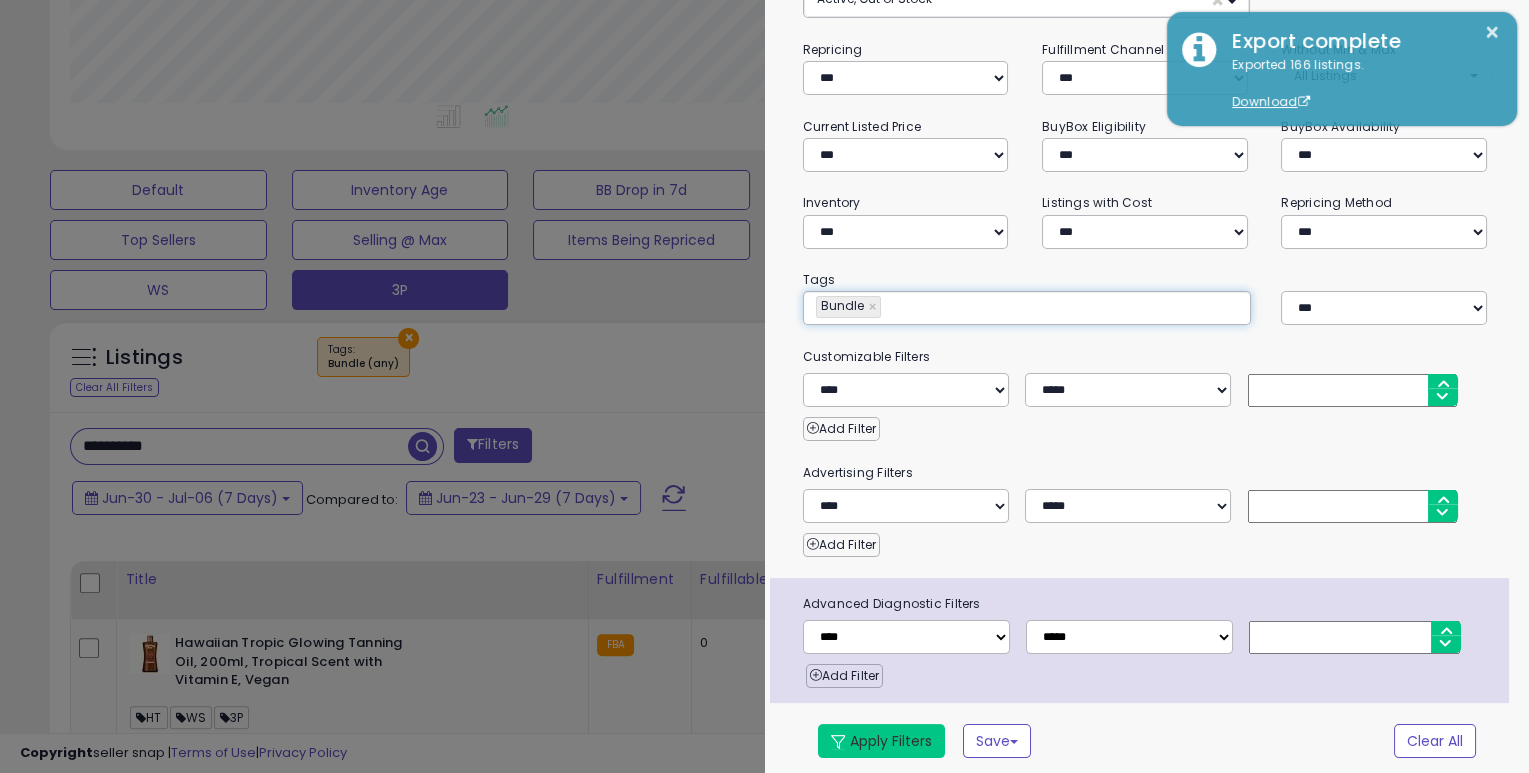 click on "Apply Filters" at bounding box center [881, 741] 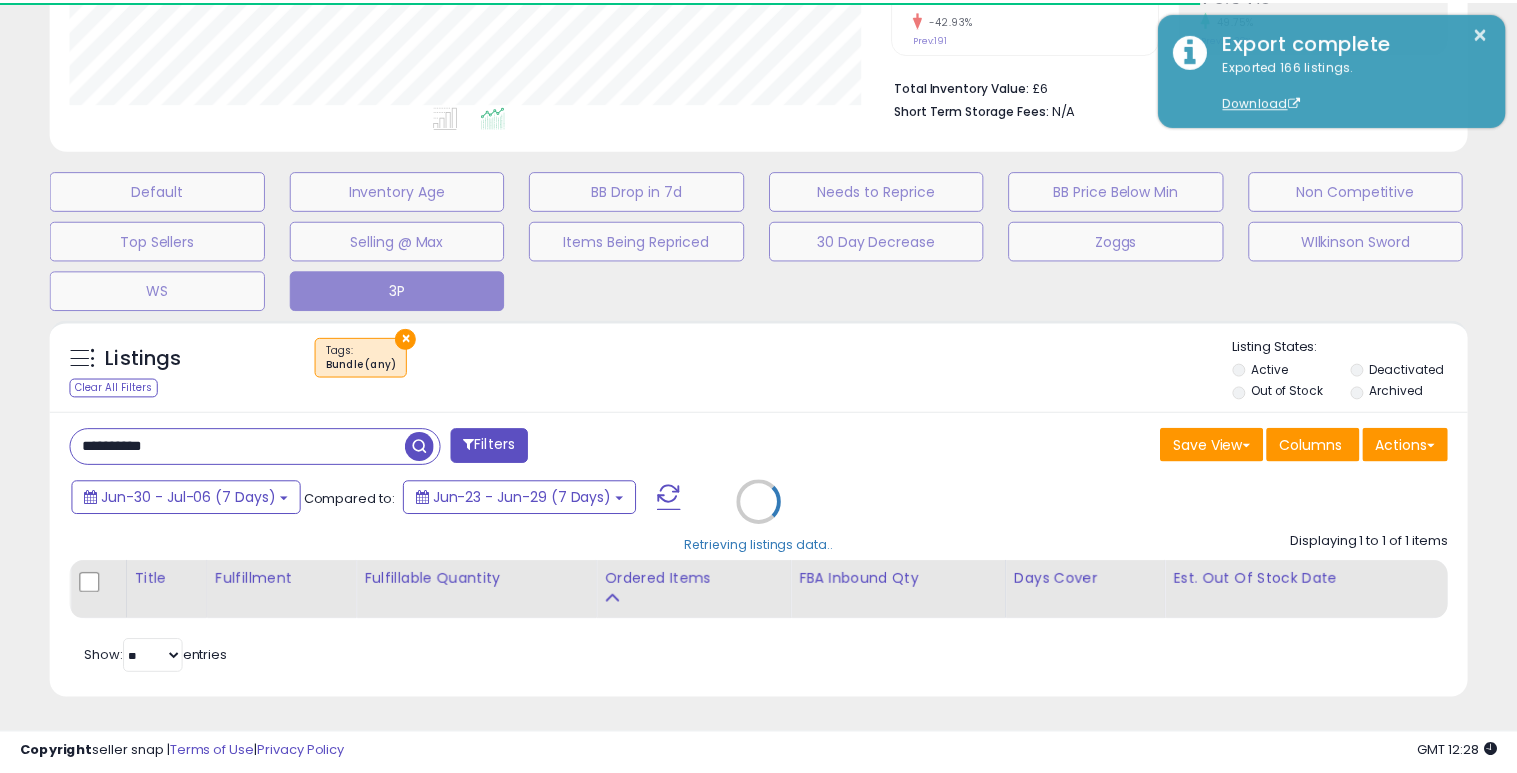 scroll, scrollTop: 409, scrollLeft: 820, axis: both 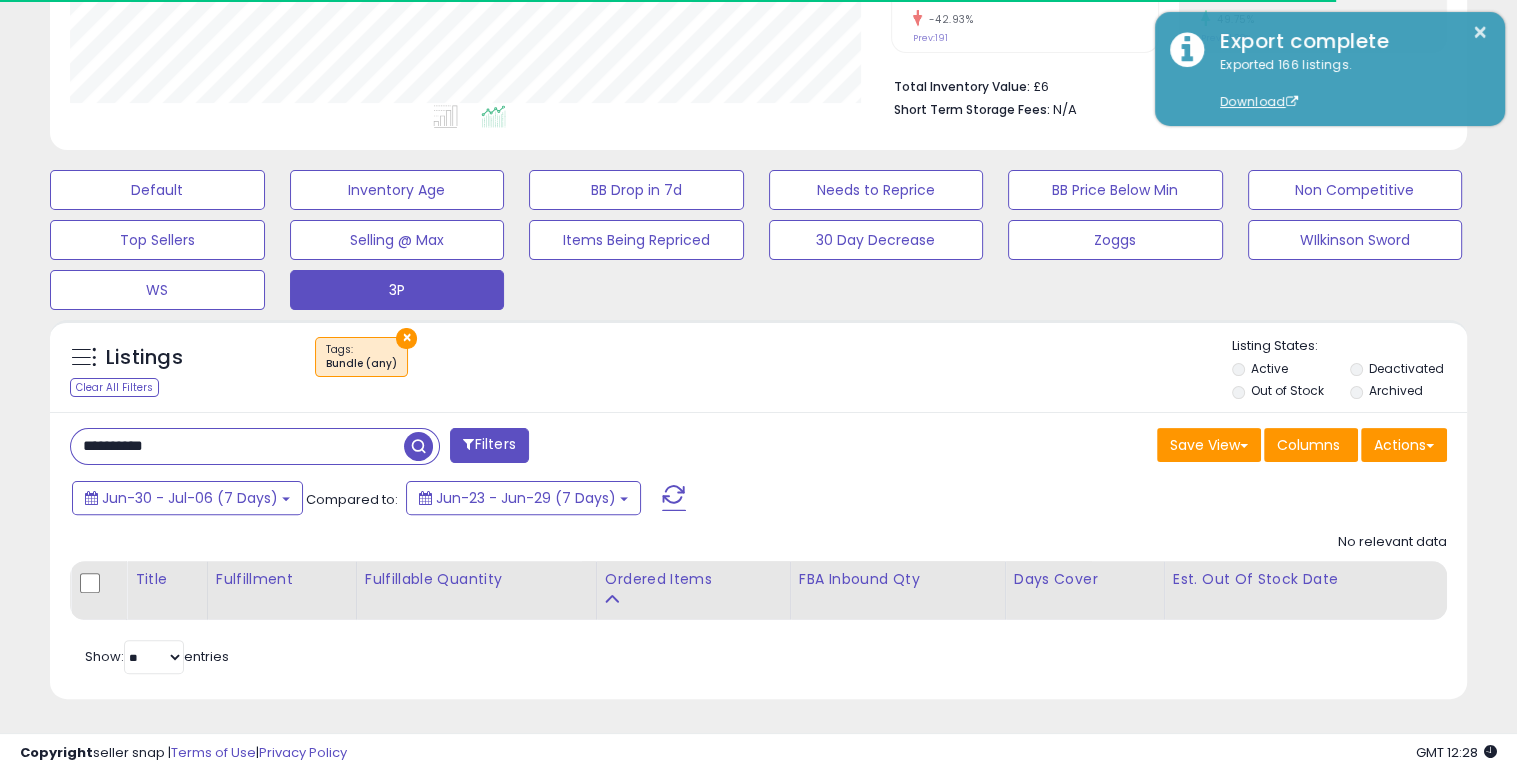 click on "**********" at bounding box center (237, 446) 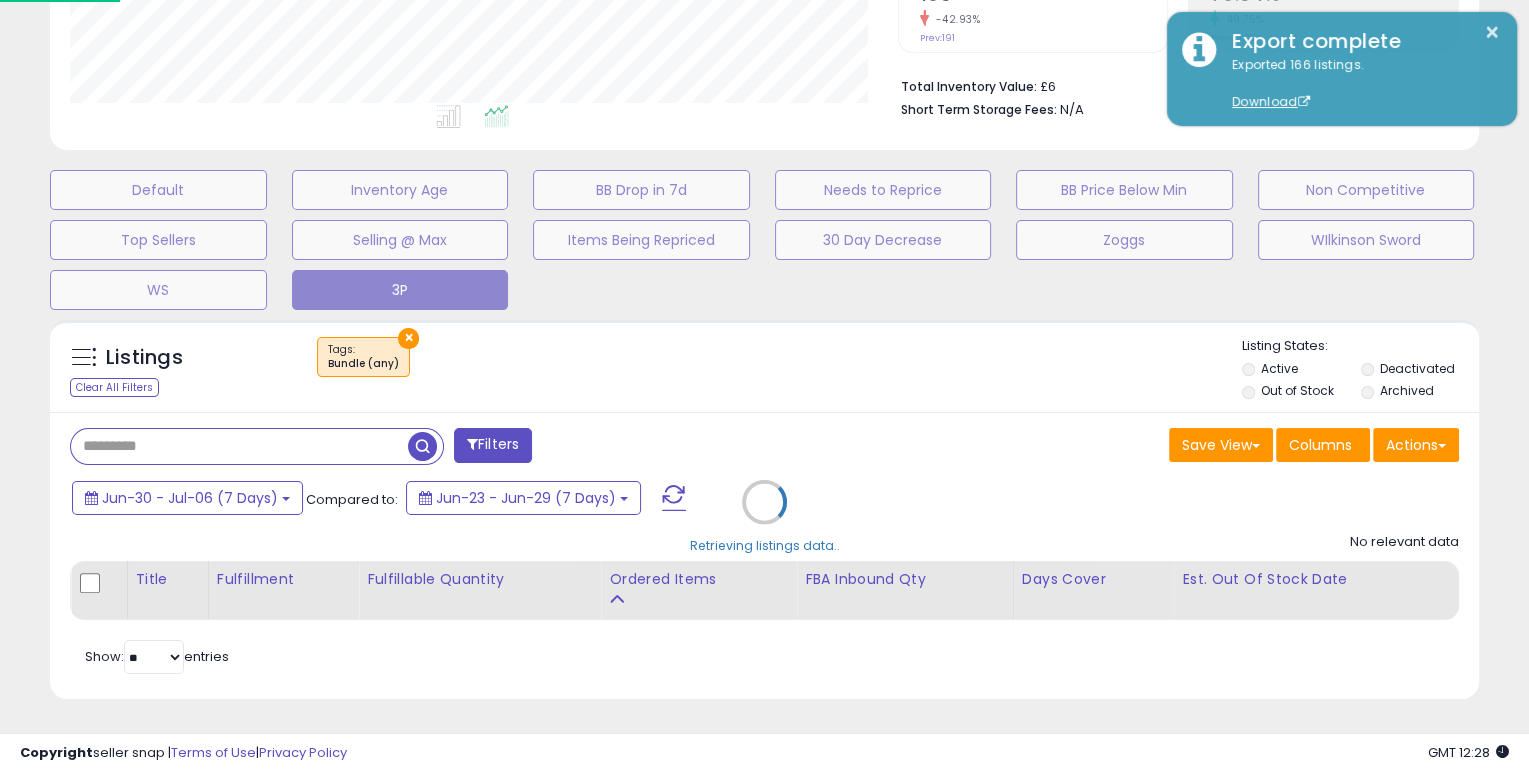 scroll, scrollTop: 999589, scrollLeft: 999172, axis: both 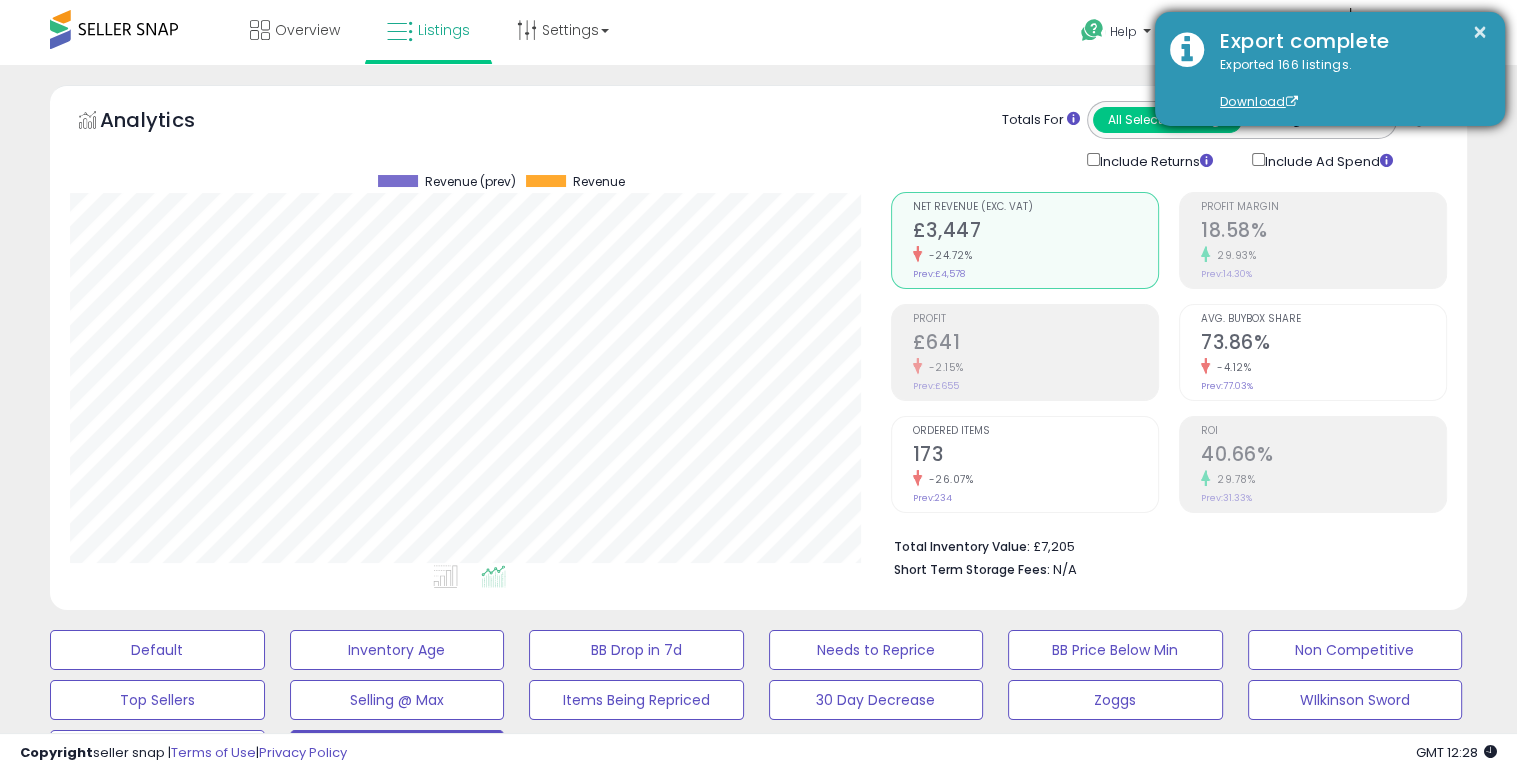 click on "× Export complete Exported 166 listings. Download" at bounding box center (1330, 69) 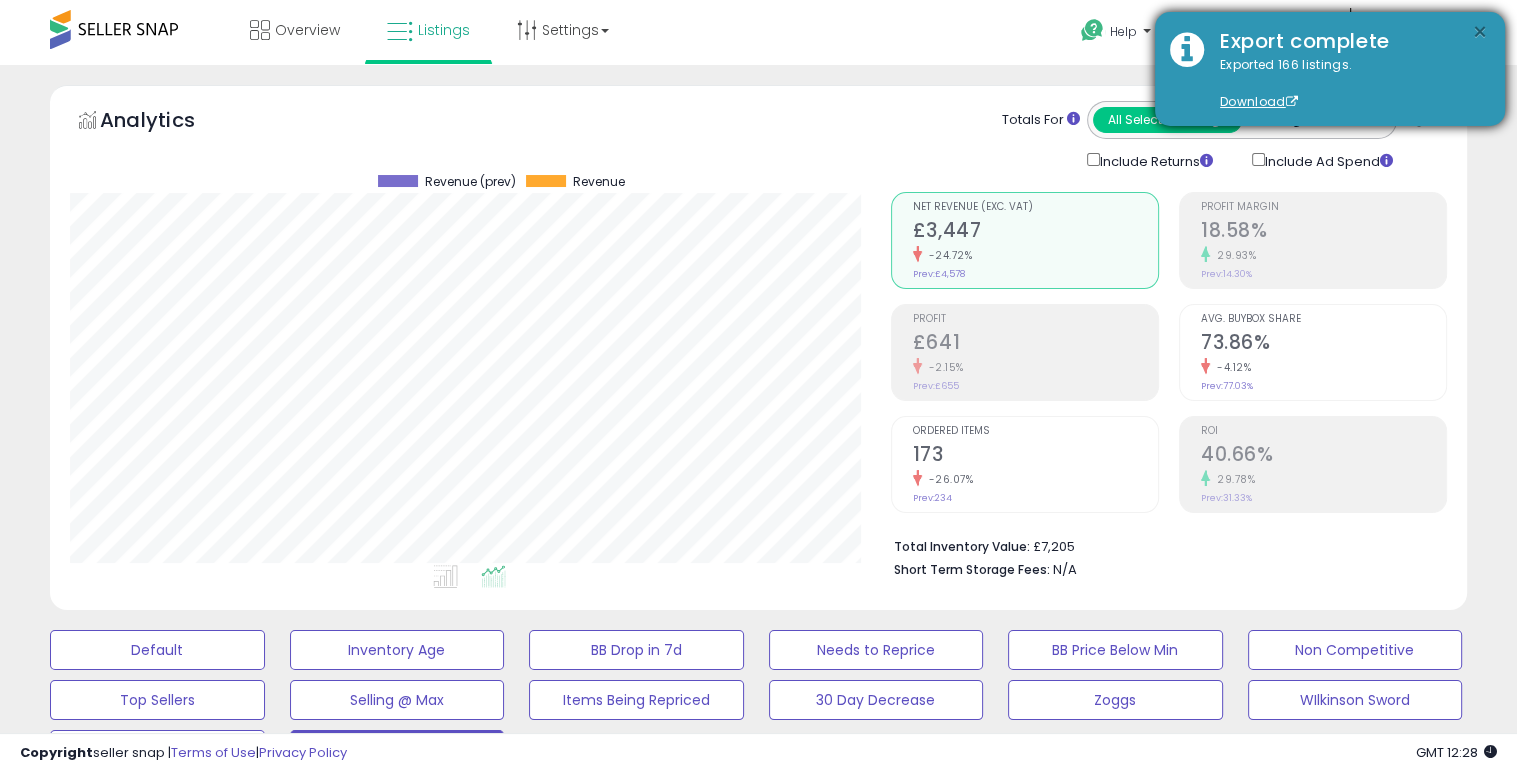click on "×" at bounding box center [1480, 32] 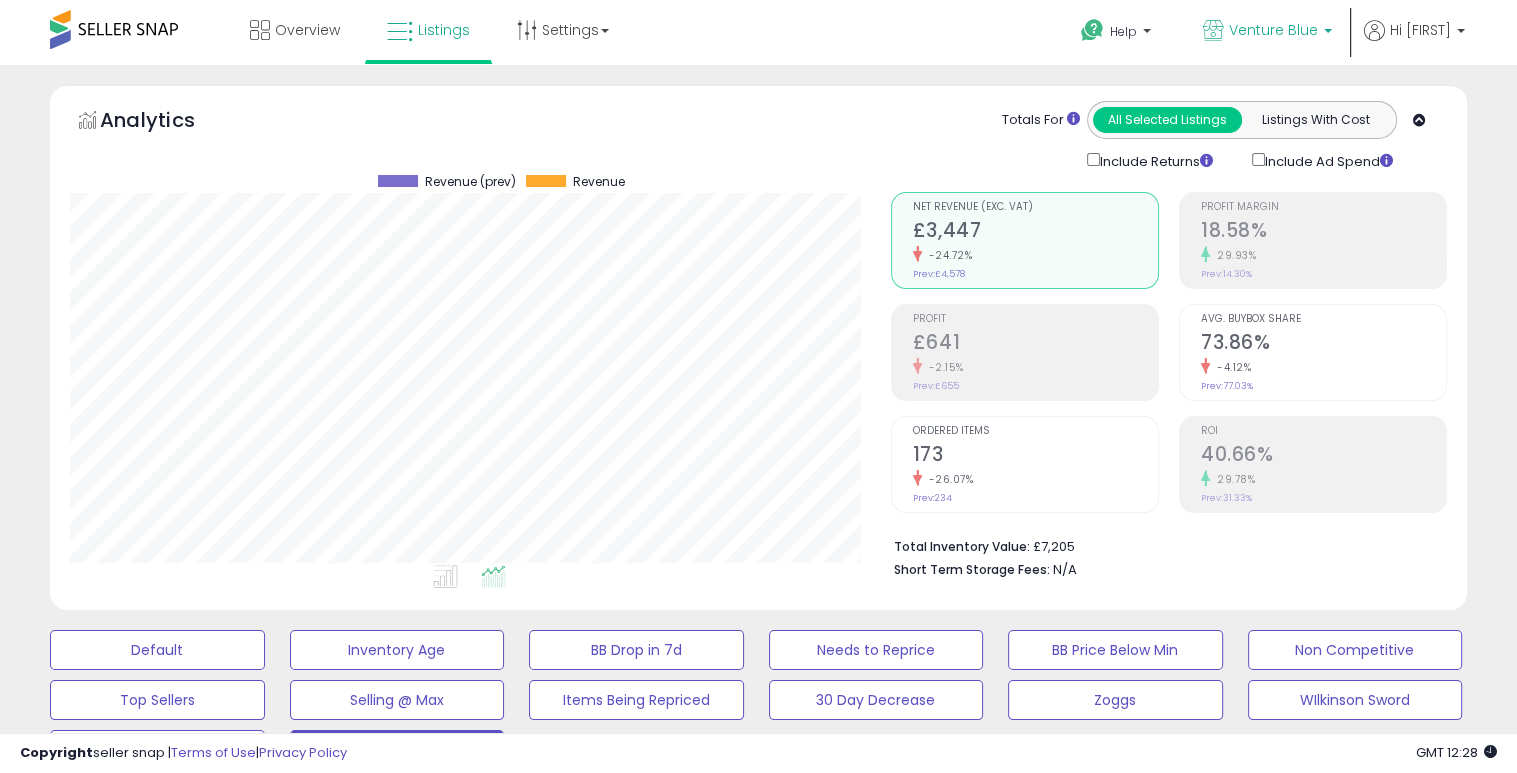 click at bounding box center (1328, 36) 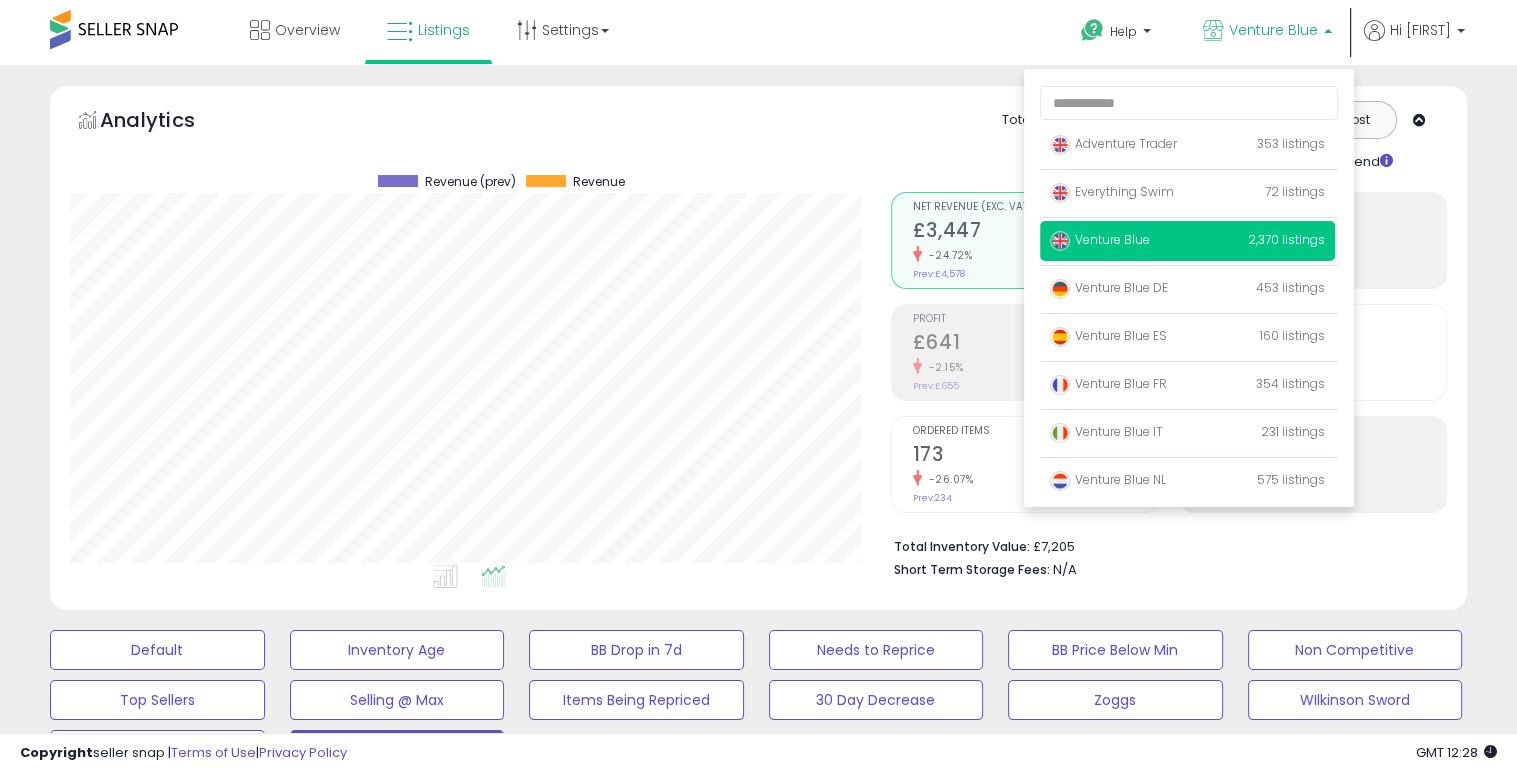 click at bounding box center [1328, 26] 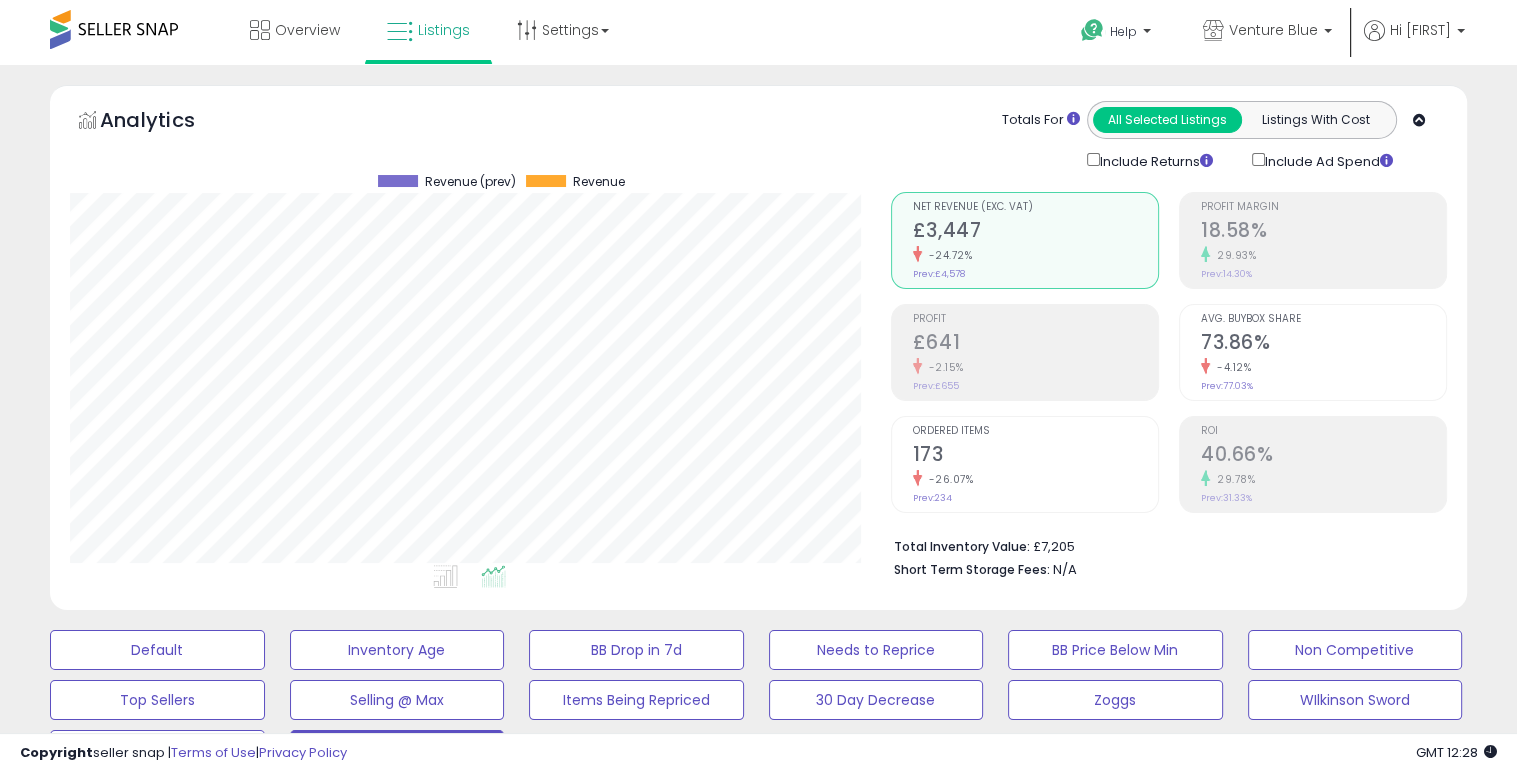 click on "**********" at bounding box center [758, 2913] 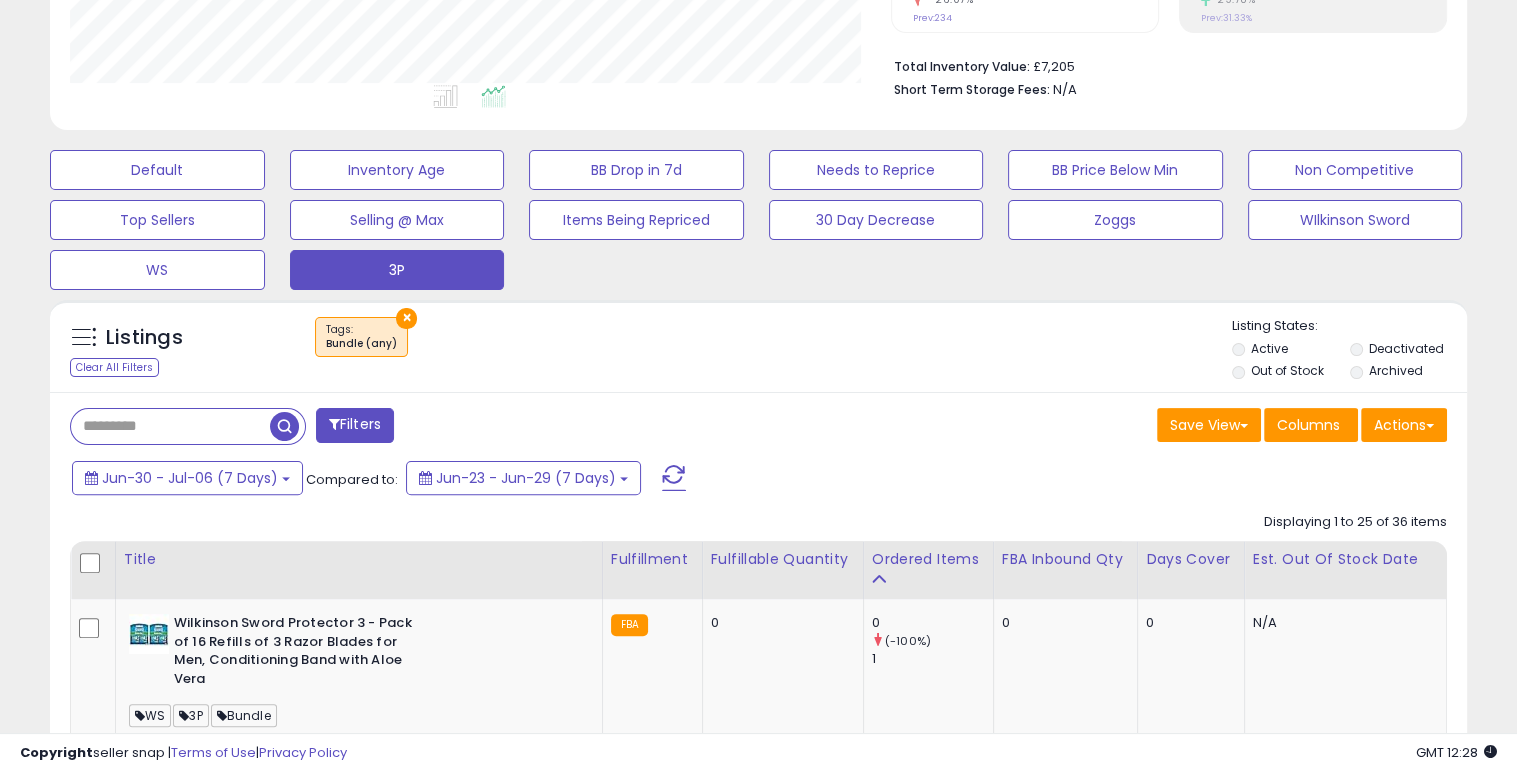 click on "[DATE] - [DATE] ([DAYS])
Compared to:
[DATE] - [DATE] ([DAYS])" at bounding box center [755, 480] 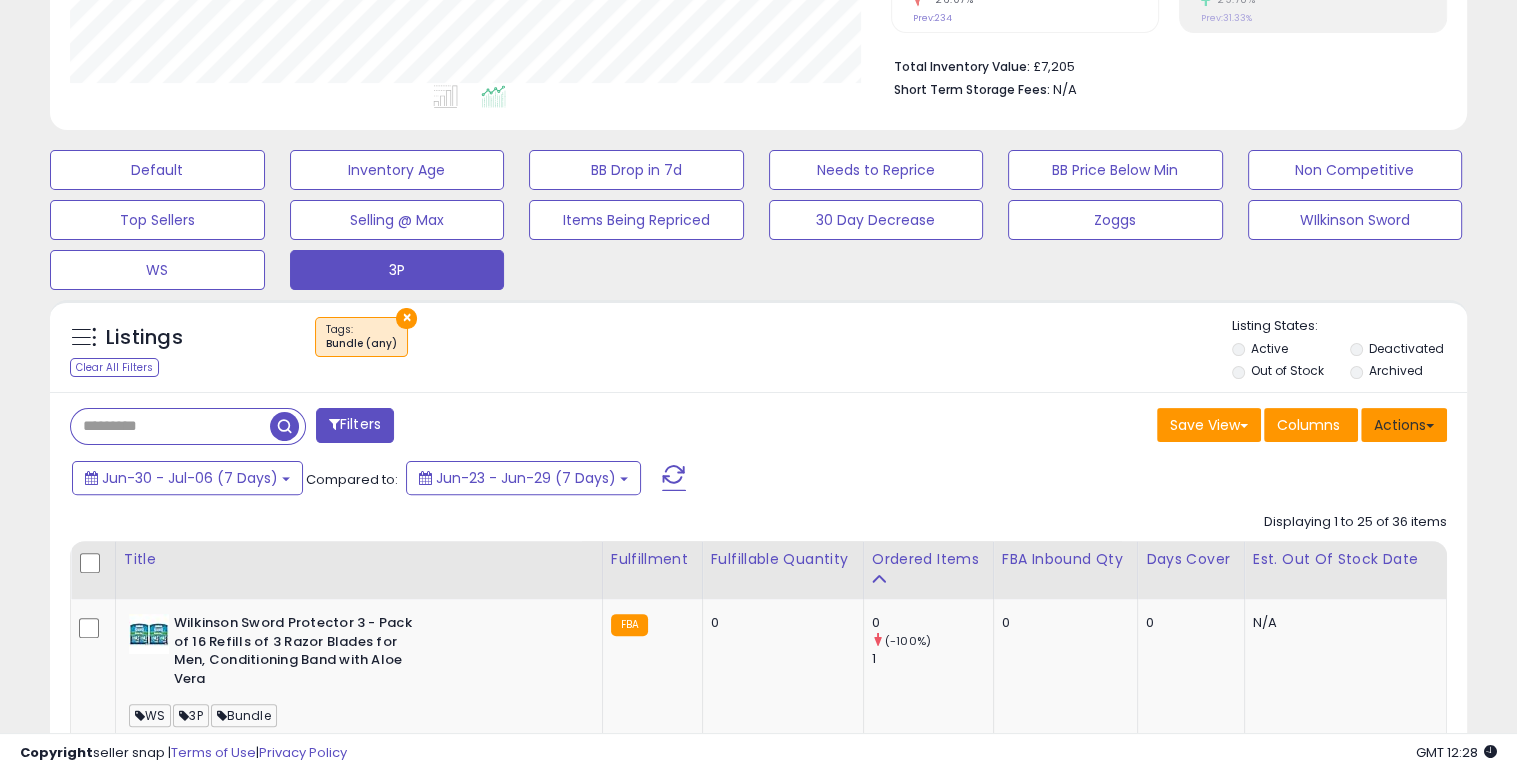 click on "Actions" at bounding box center (1404, 425) 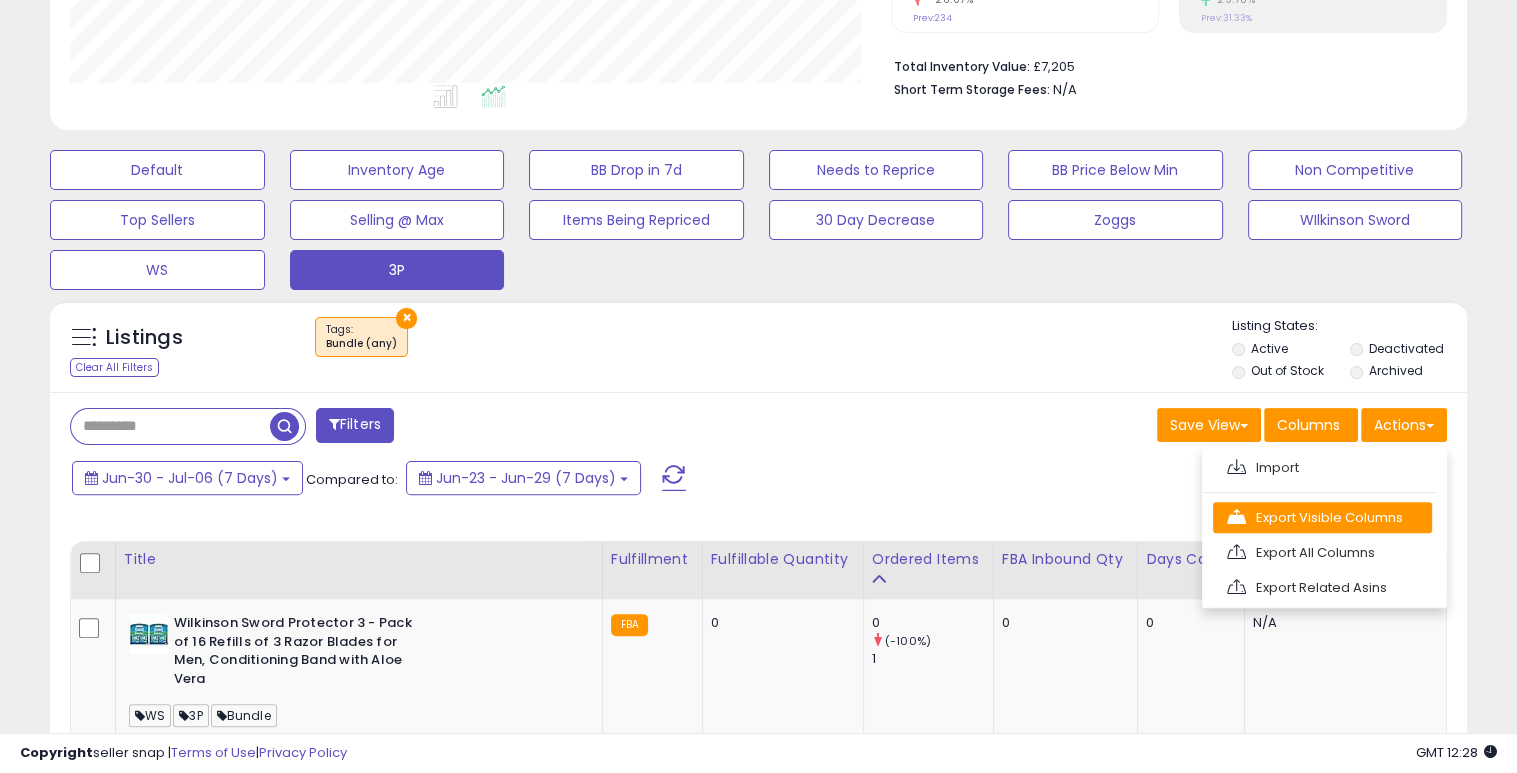 click on "Export Visible Columns" at bounding box center (1322, 467) 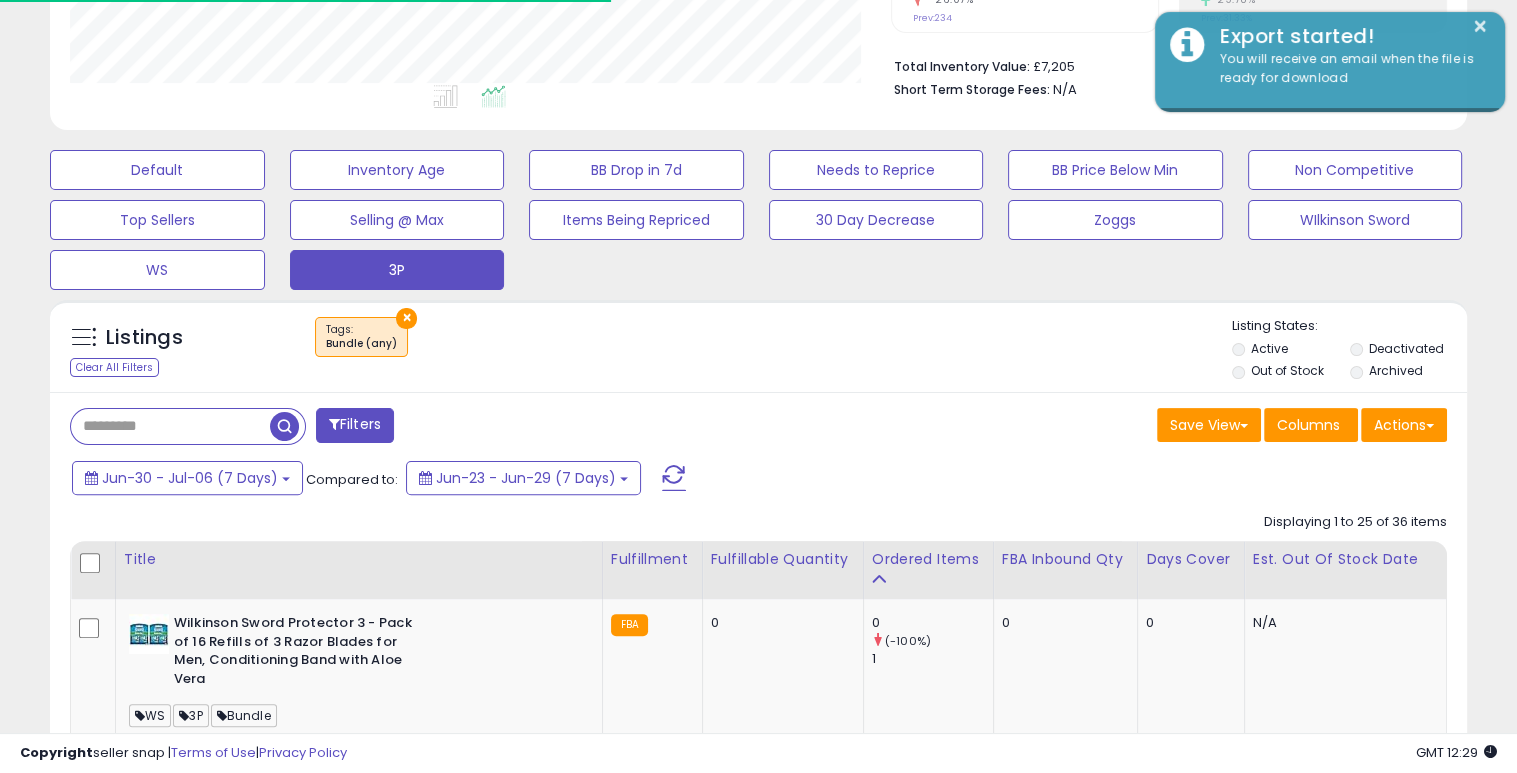 click on "Filters
Save View
Save As New View
Update Current View
Columns" at bounding box center [758, 2814] 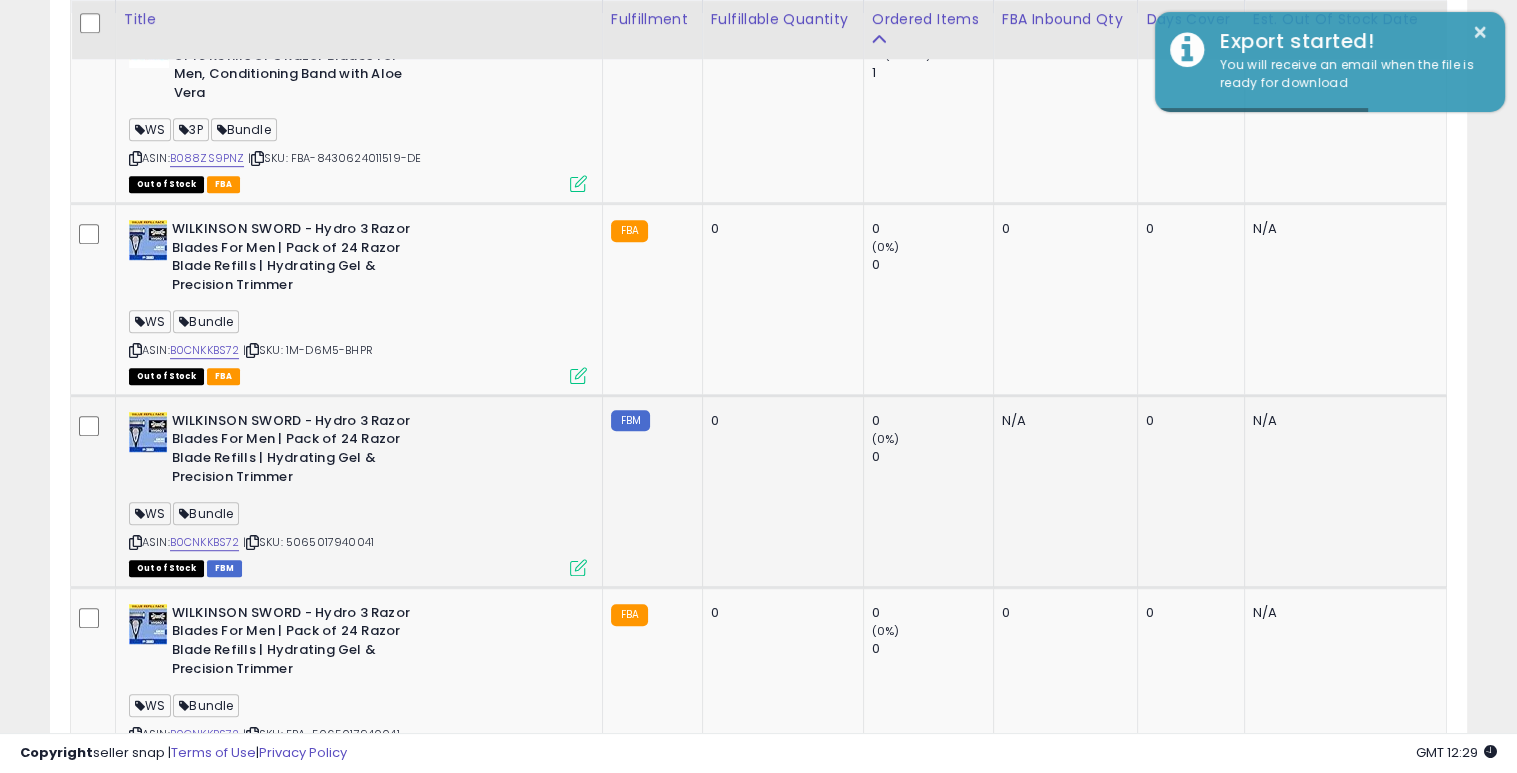 drag, startPoint x: 804, startPoint y: 470, endPoint x: 771, endPoint y: 472, distance: 33.06055 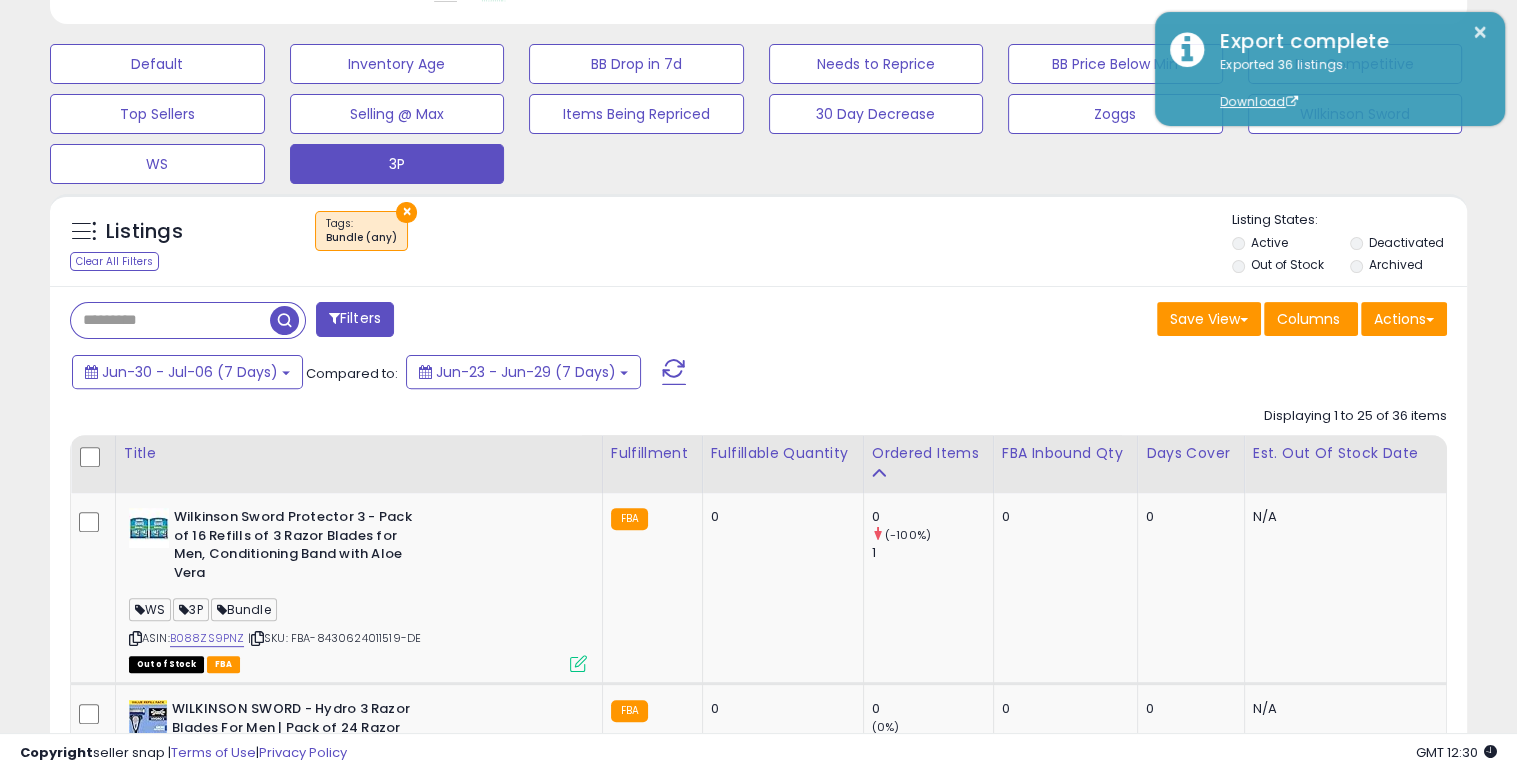 click at bounding box center (170, 320) 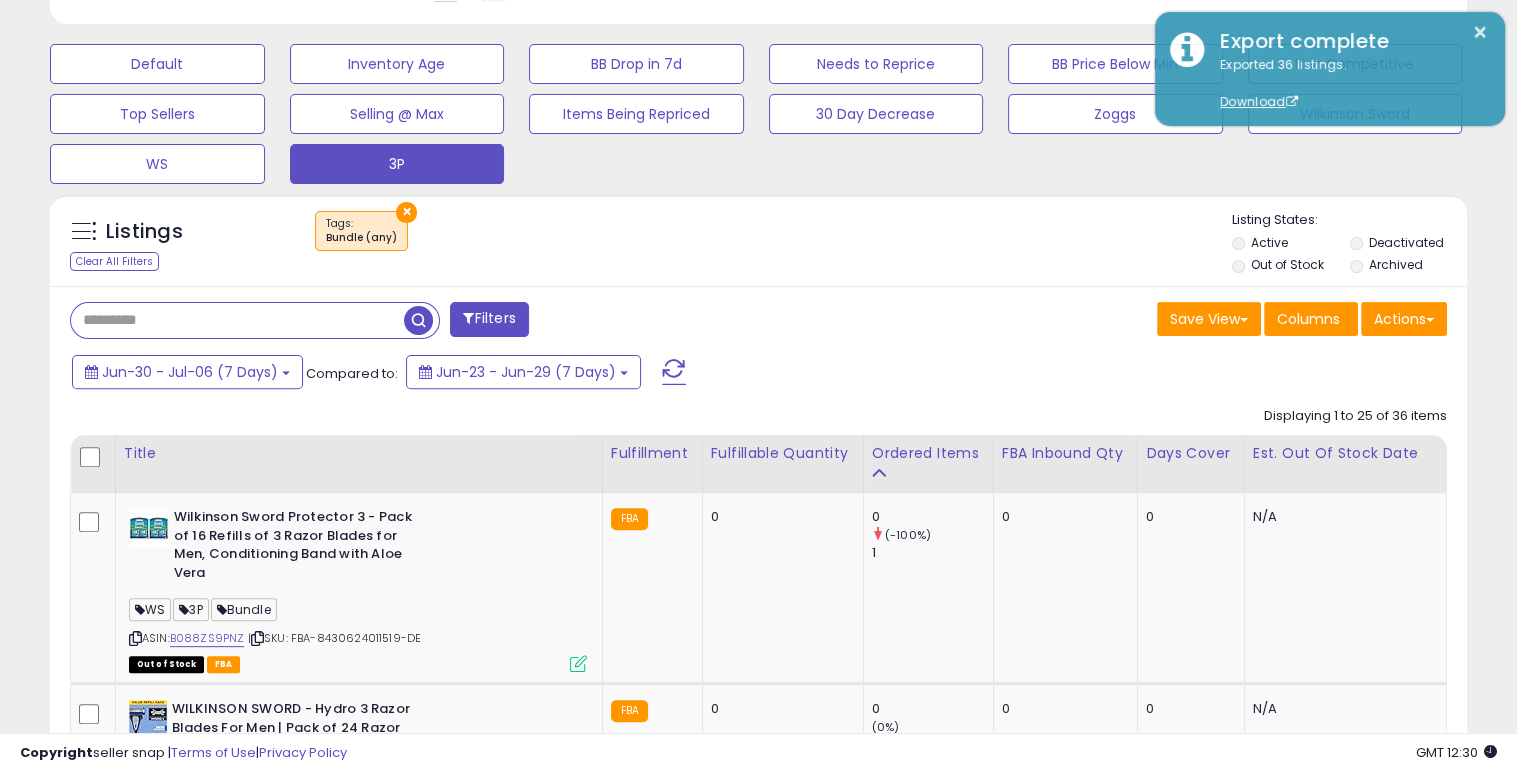 paste on "**********" 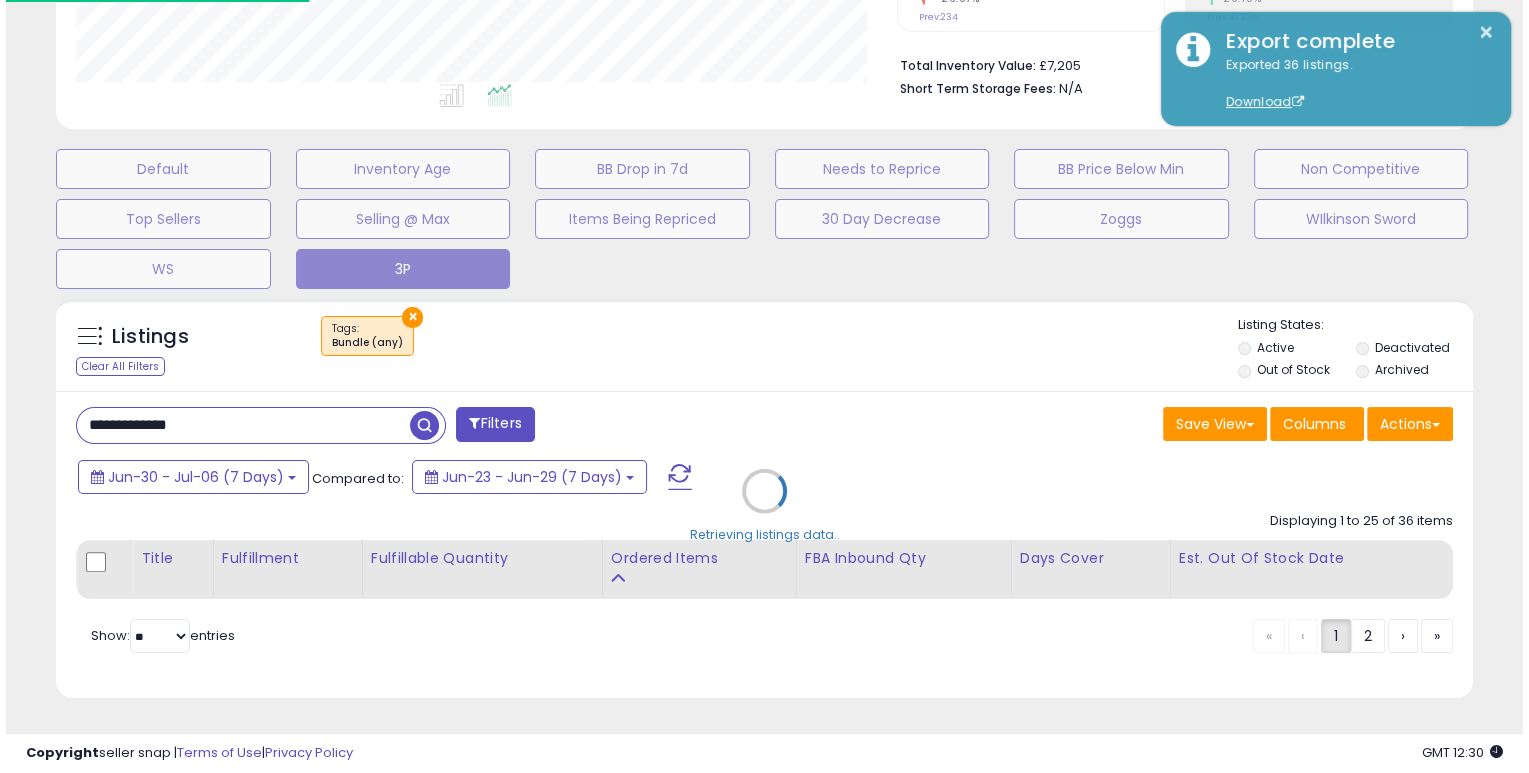 scroll, scrollTop: 480, scrollLeft: 0, axis: vertical 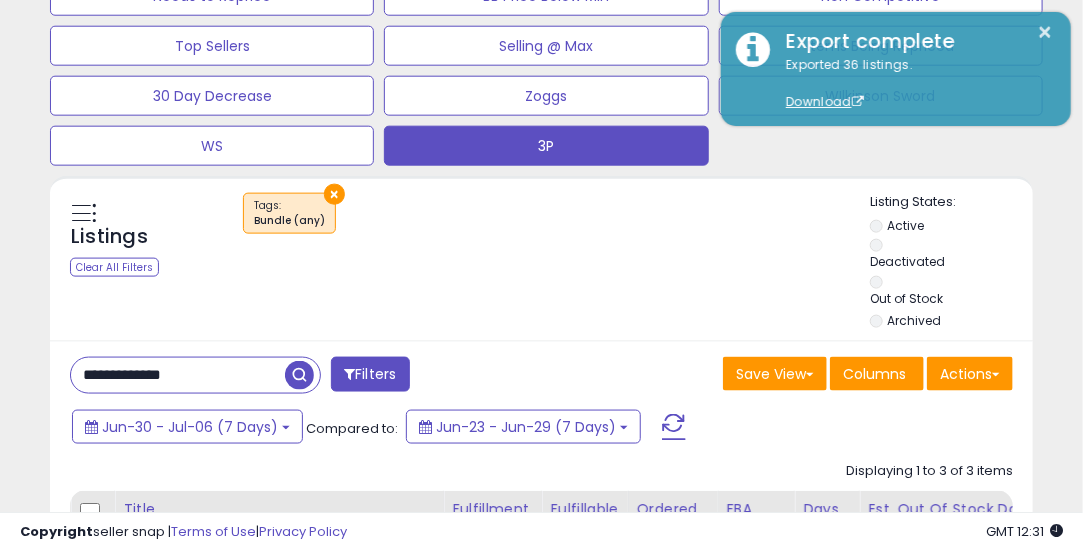 click on "**********" at bounding box center [178, 375] 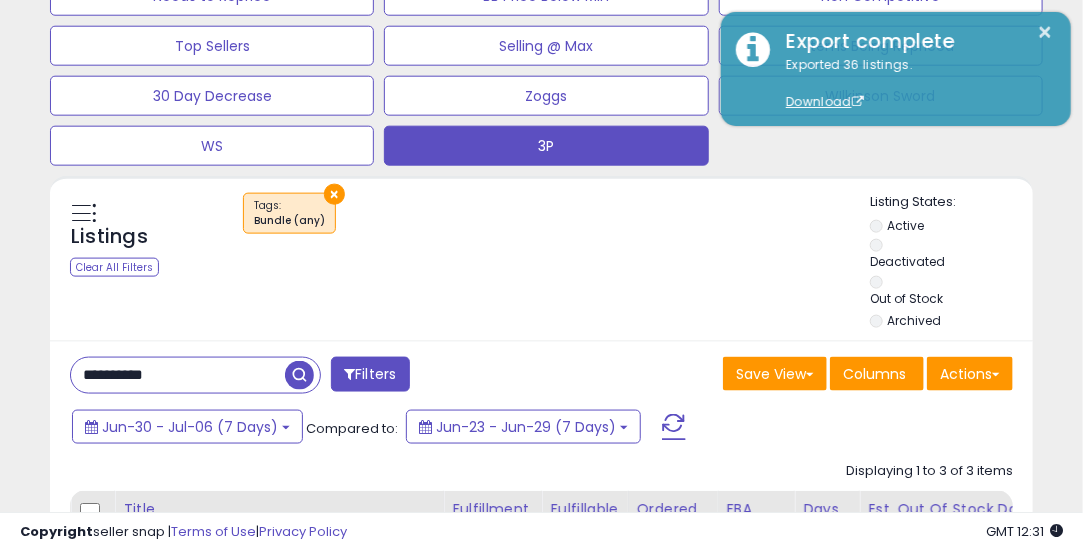 type on "**********" 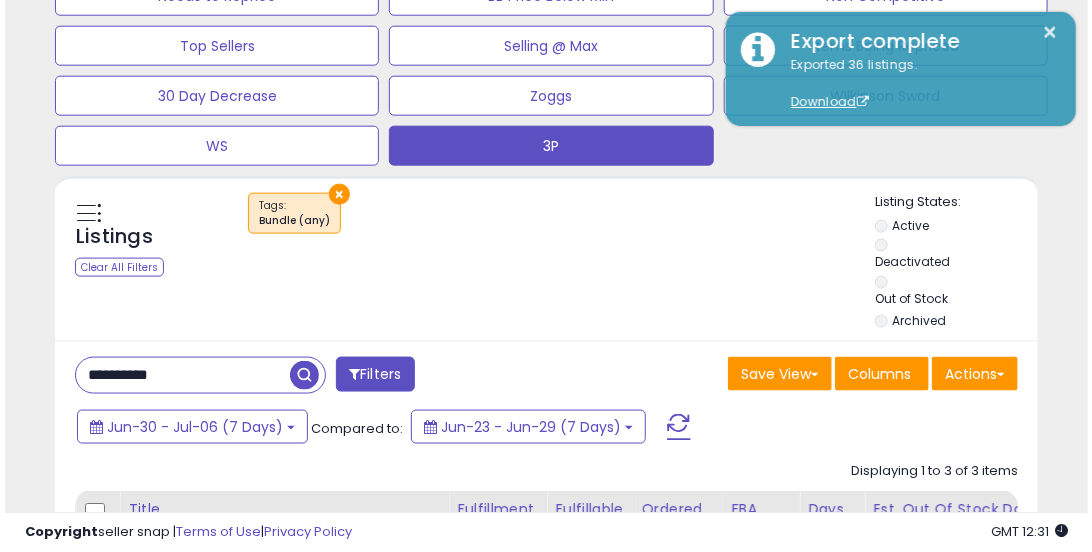 scroll, scrollTop: 409, scrollLeft: 573, axis: both 